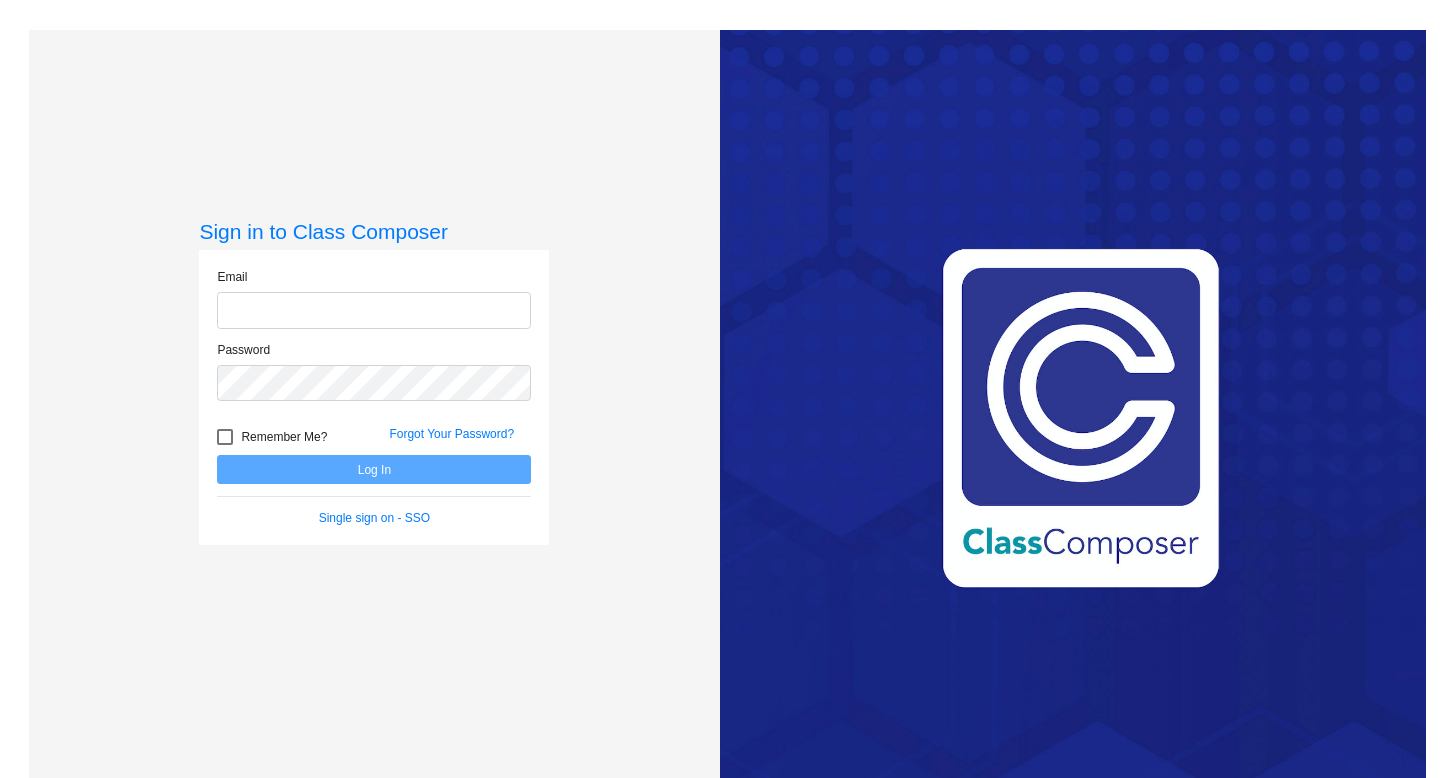 scroll, scrollTop: 0, scrollLeft: 0, axis: both 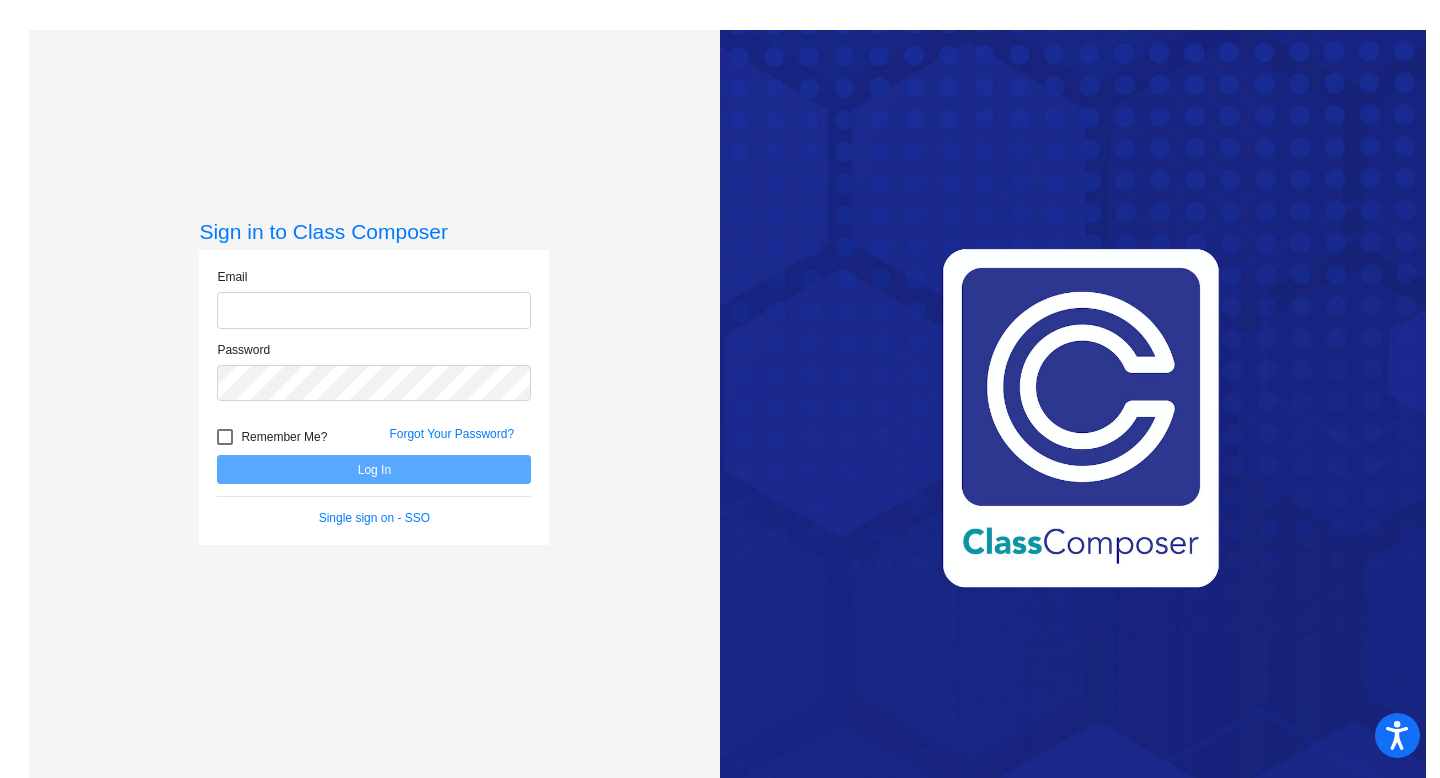 type on "[EMAIL]" 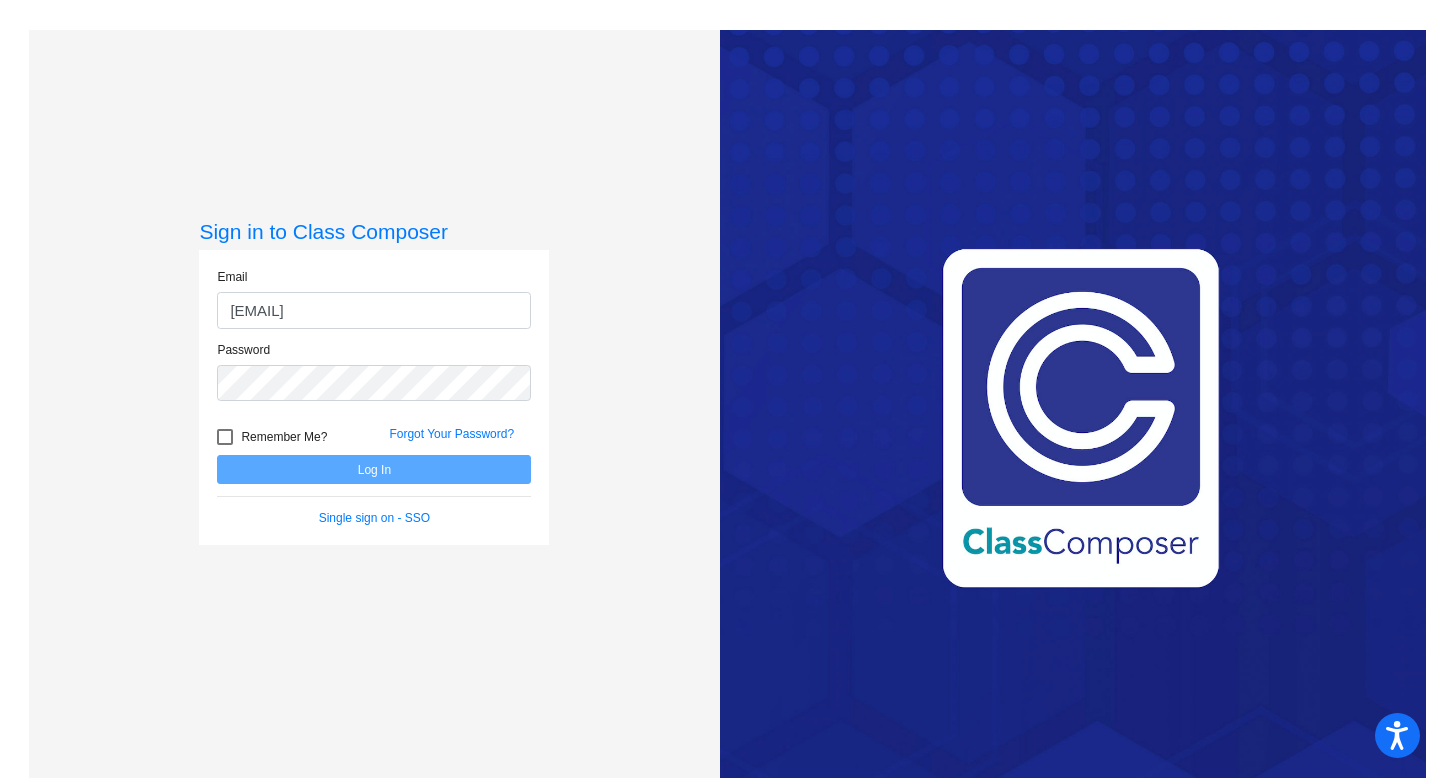 click on "Forgot Your Password?" 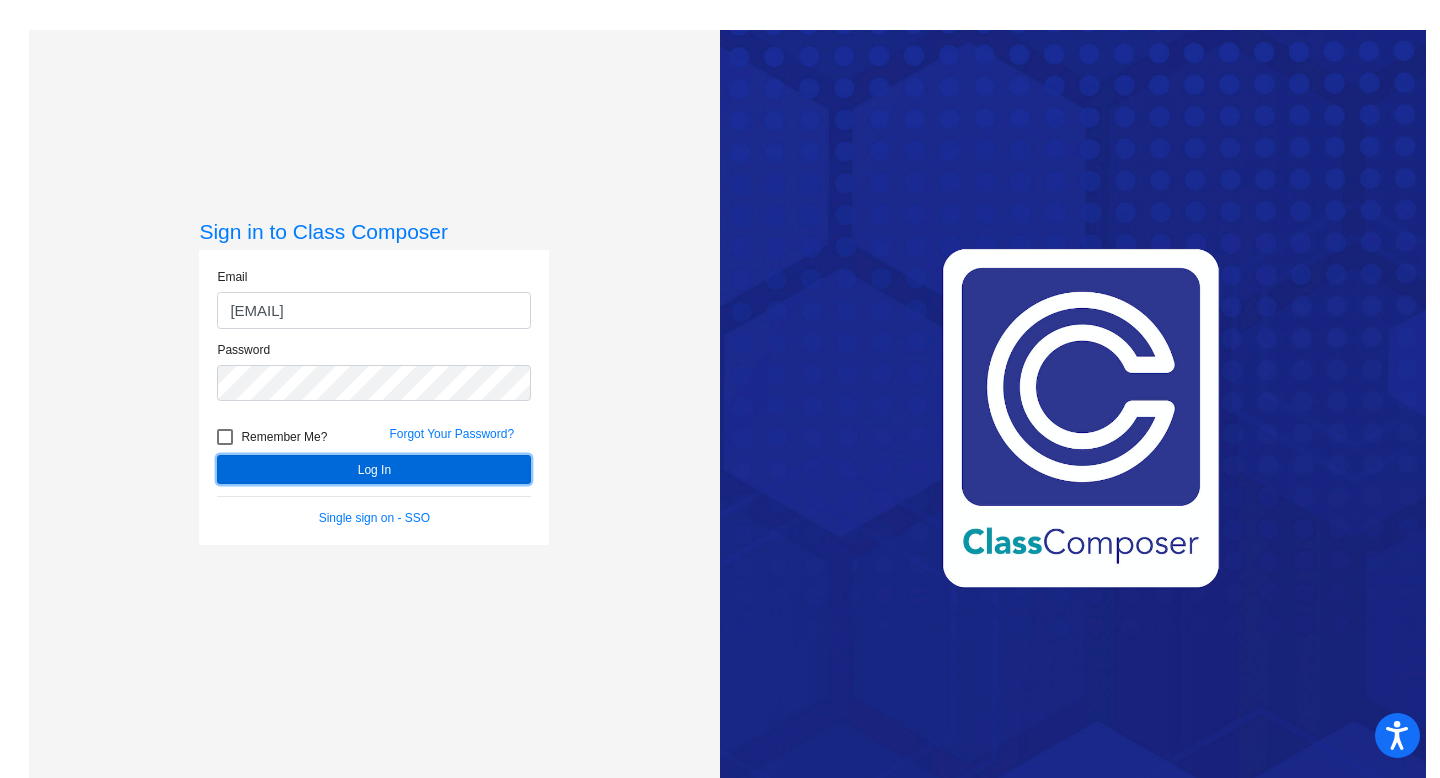 click on "Log In" 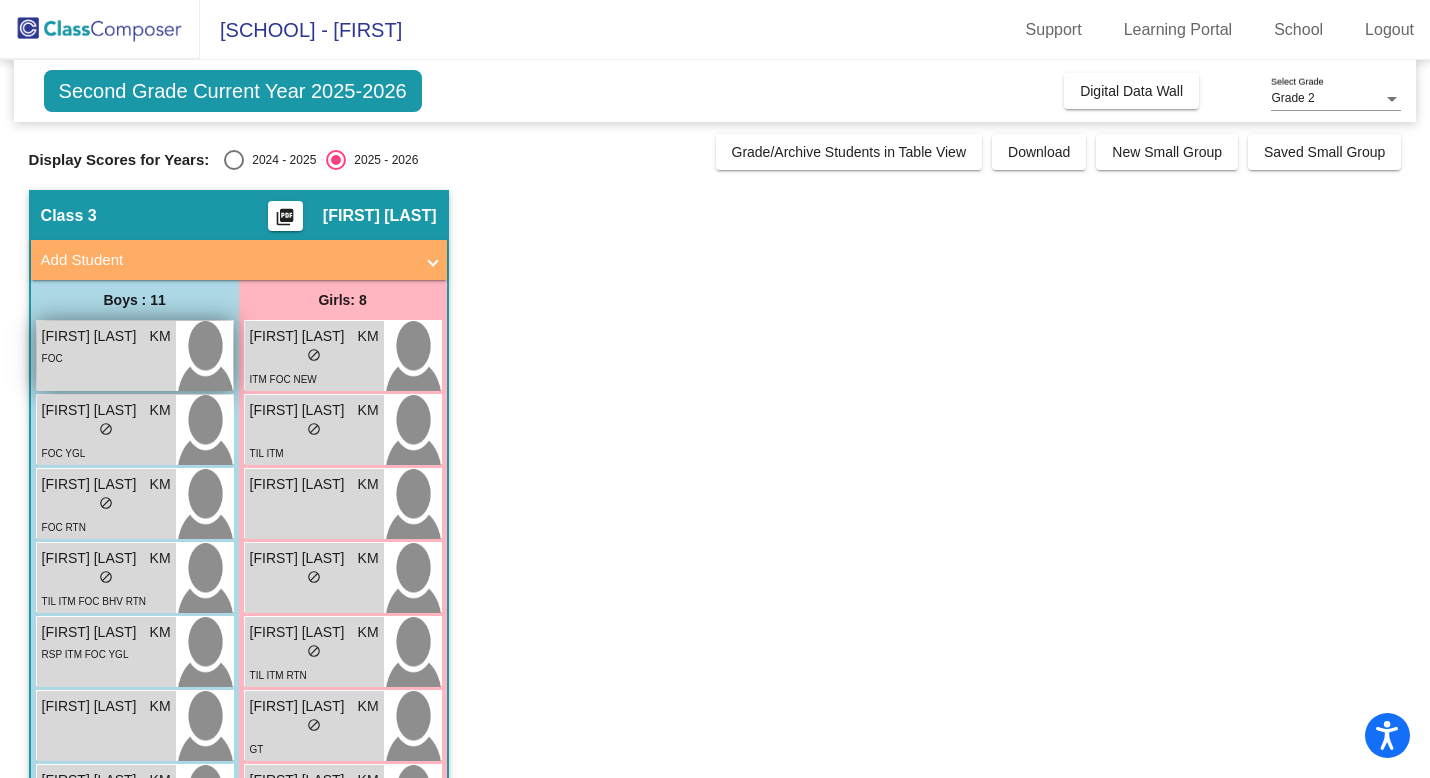 click on "[FIRST] [LAST] KM lock do_not_disturb_alt FOC" at bounding box center [106, 356] 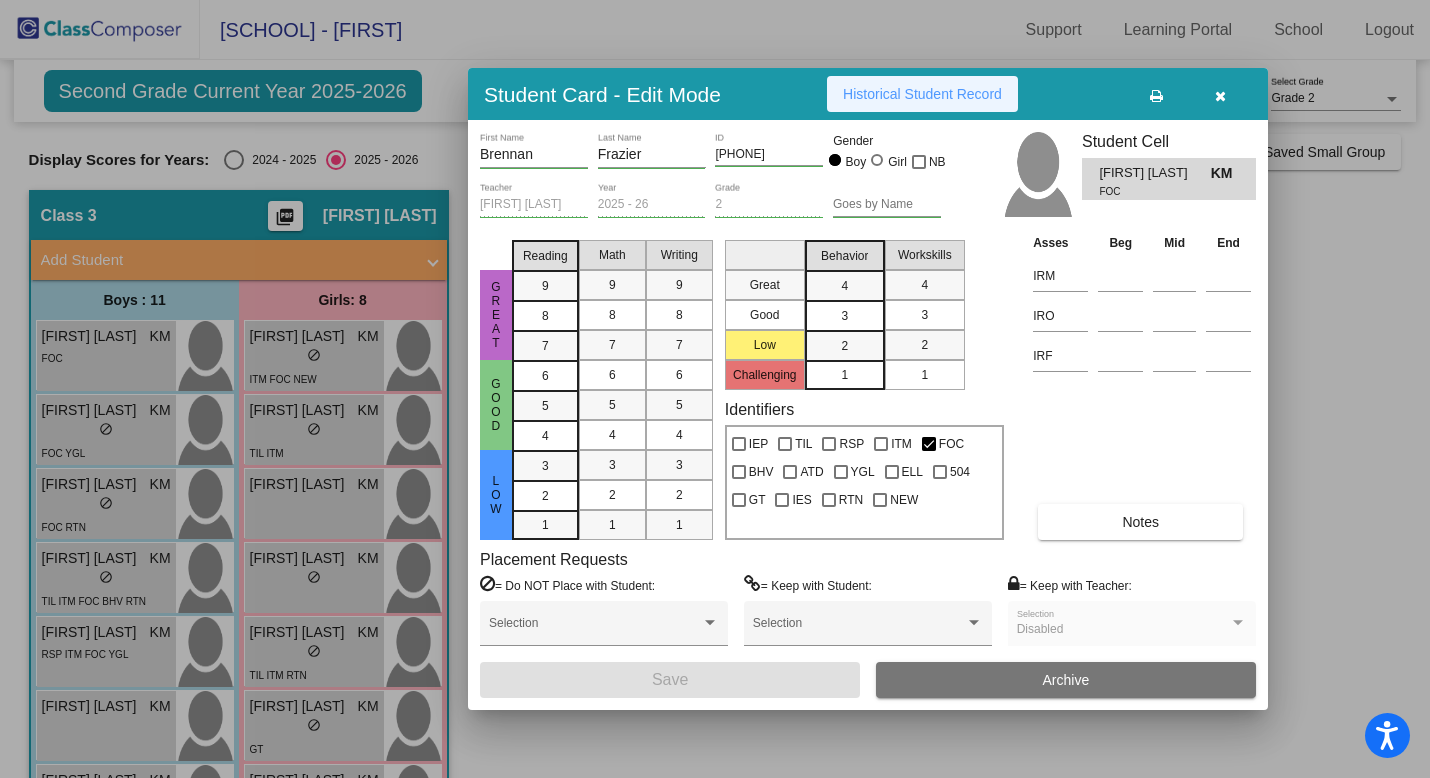 click on "Historical Student Record" at bounding box center (922, 94) 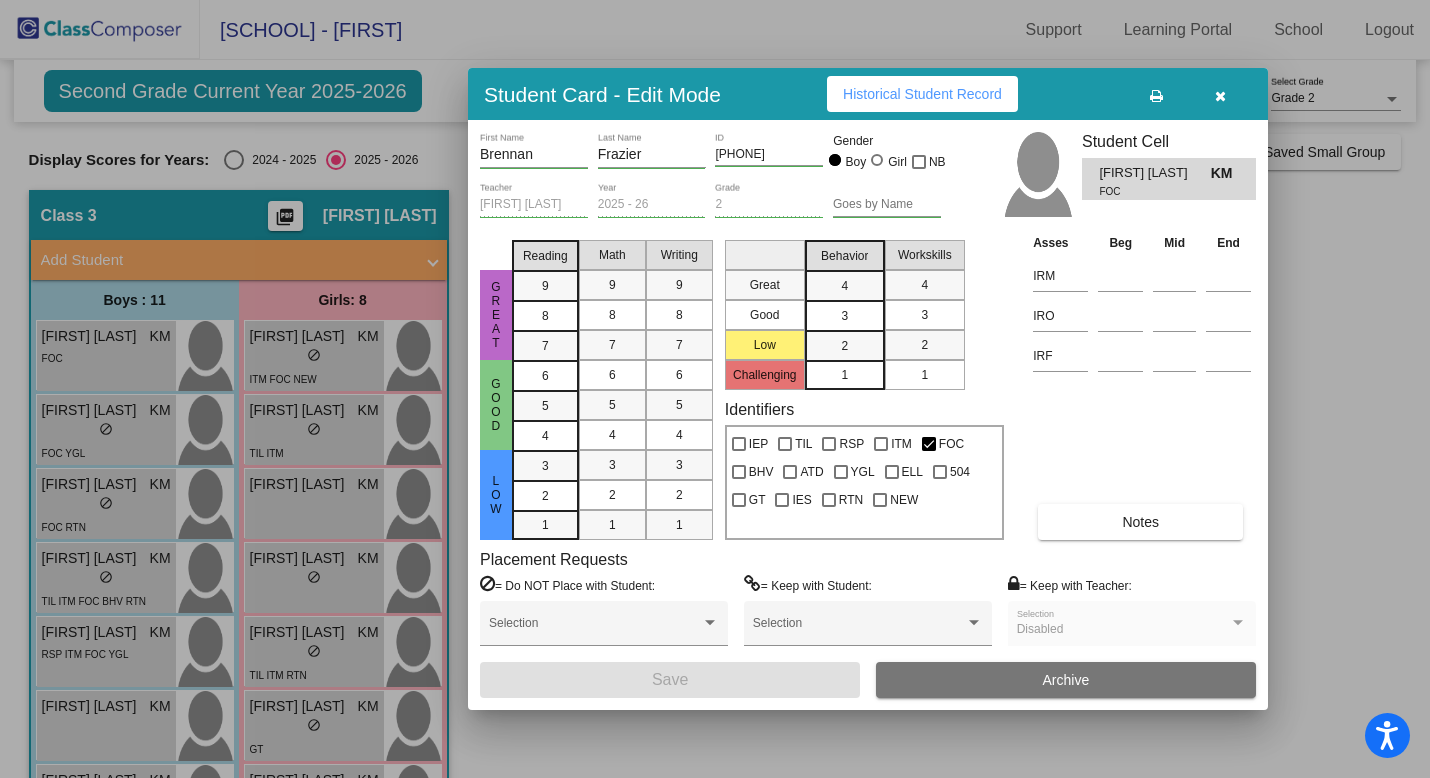 click at bounding box center [1220, 96] 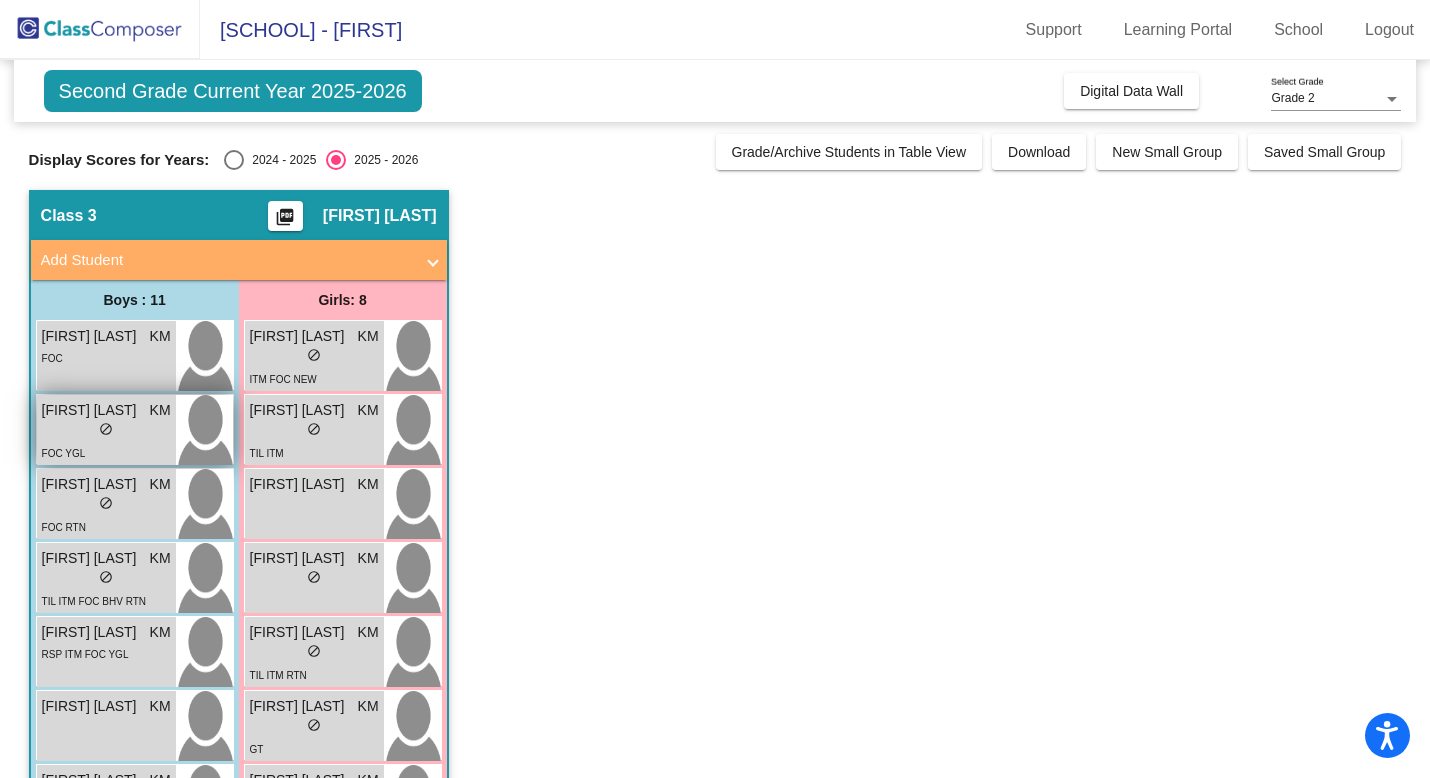 click on "lock do_not_disturb_alt" at bounding box center [106, 431] 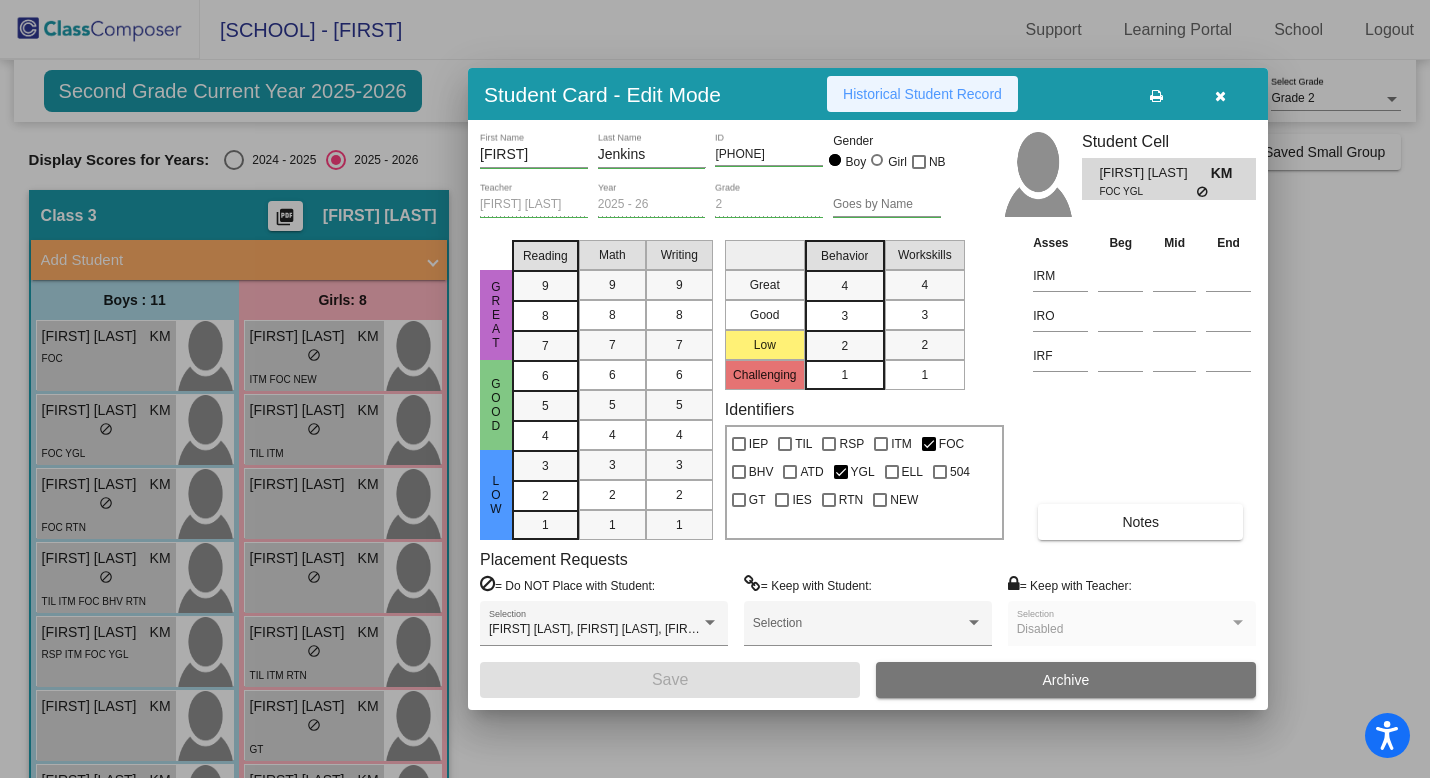 click on "Historical Student Record" at bounding box center (922, 94) 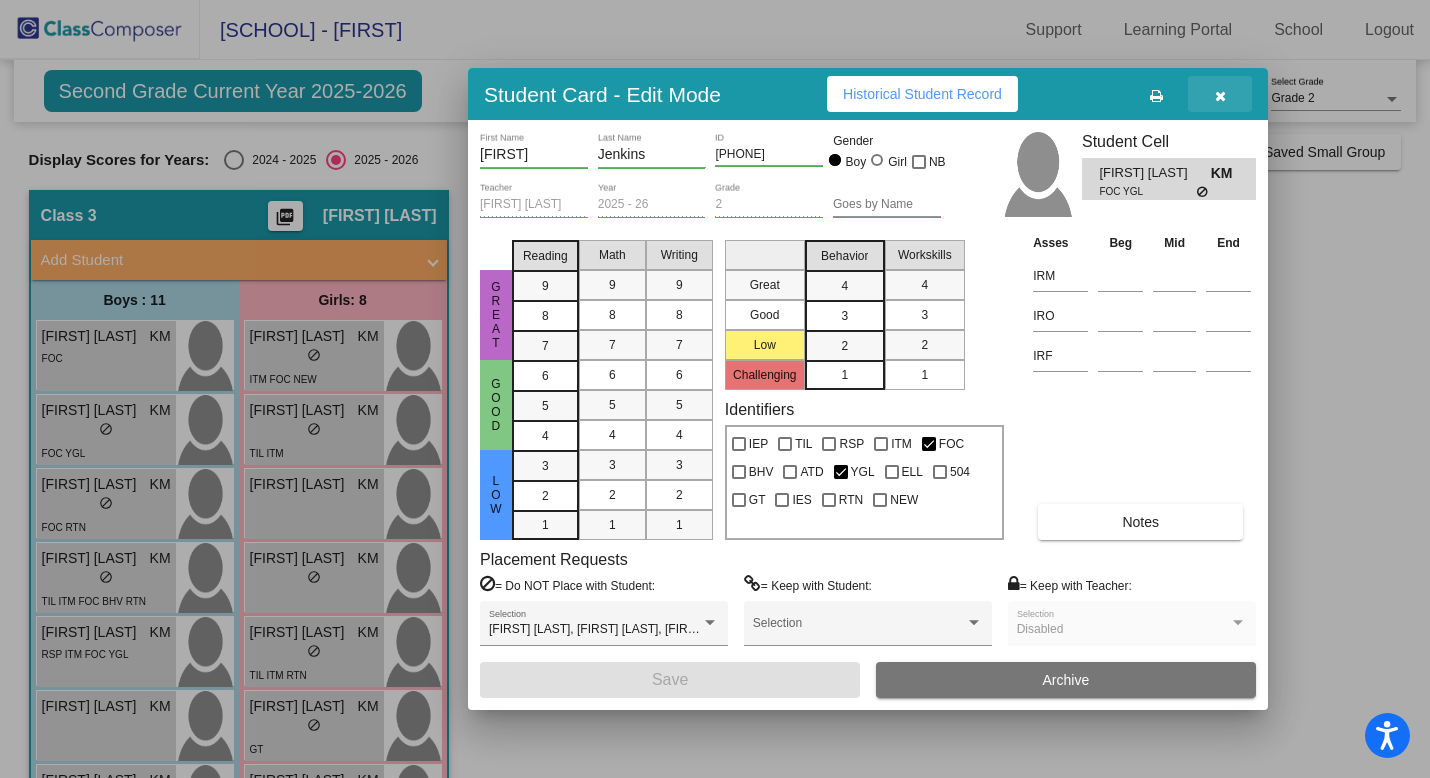 click at bounding box center [1220, 96] 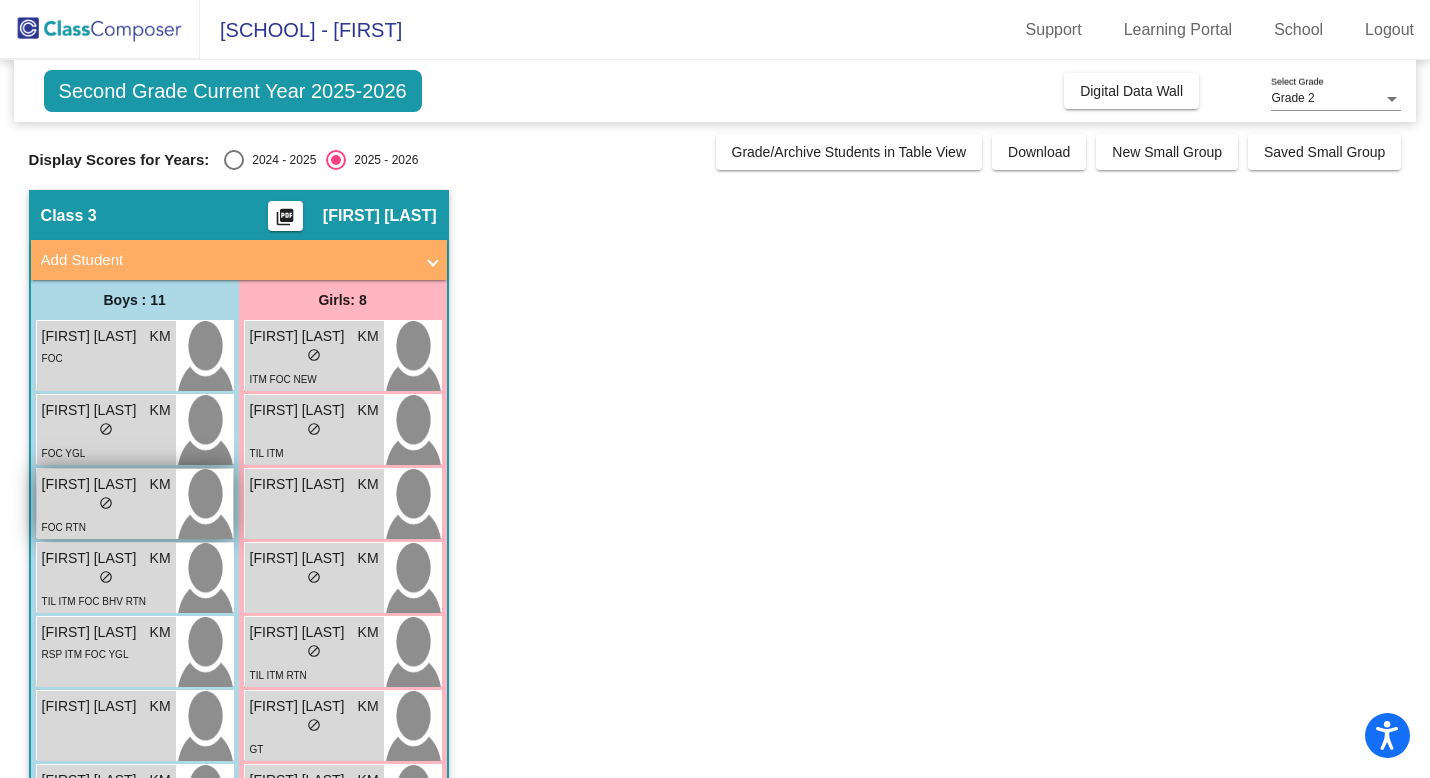 click on "FOC RTN" at bounding box center (106, 526) 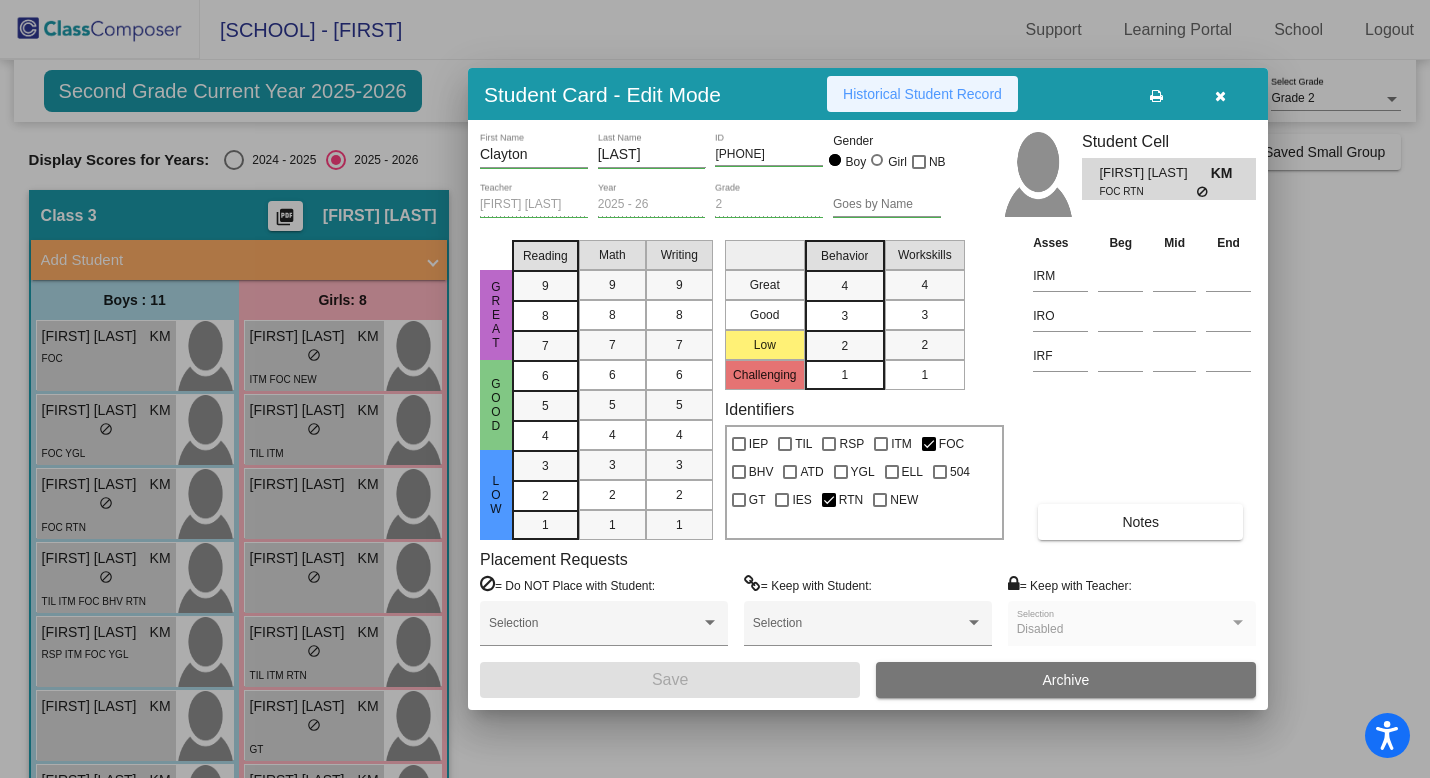 click on "Historical Student Record" at bounding box center (922, 94) 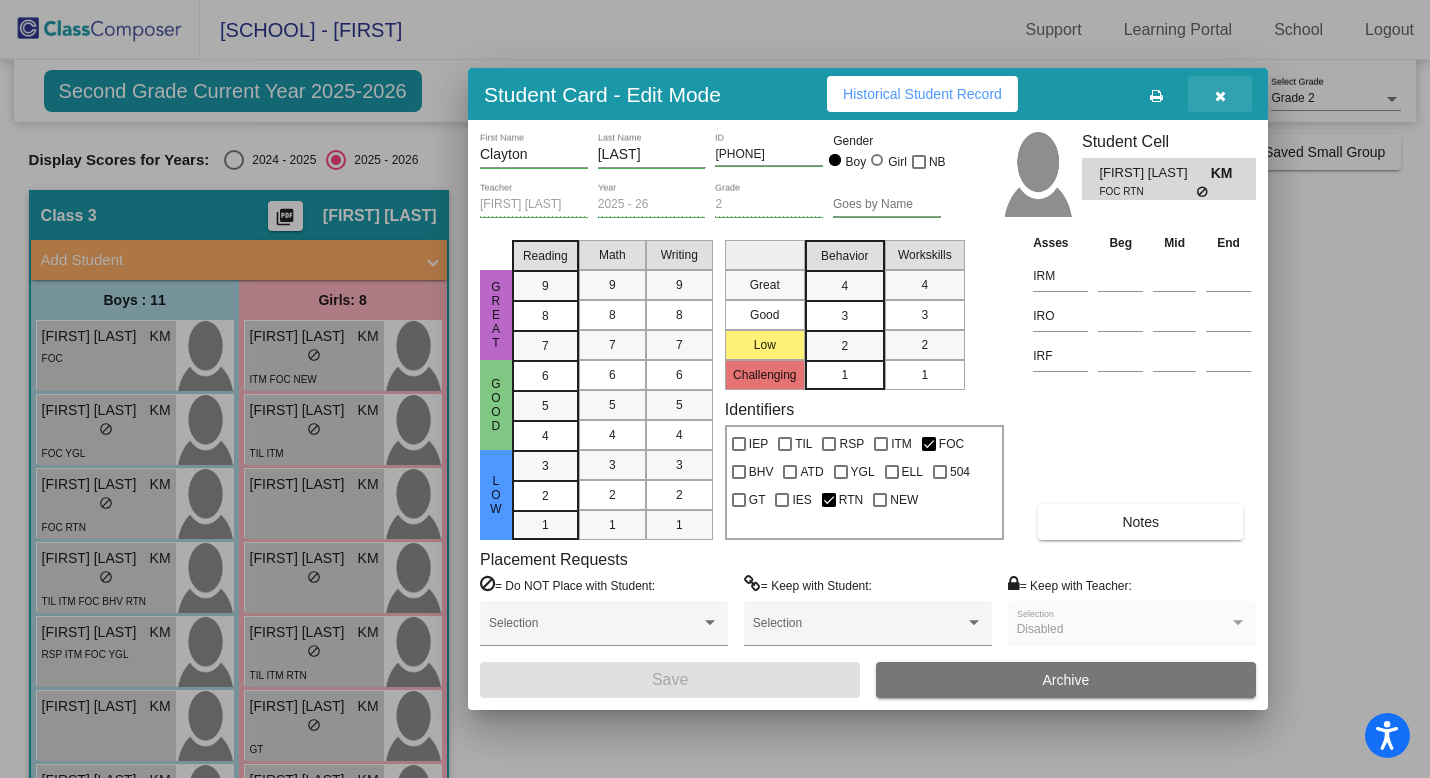 click at bounding box center (1220, 96) 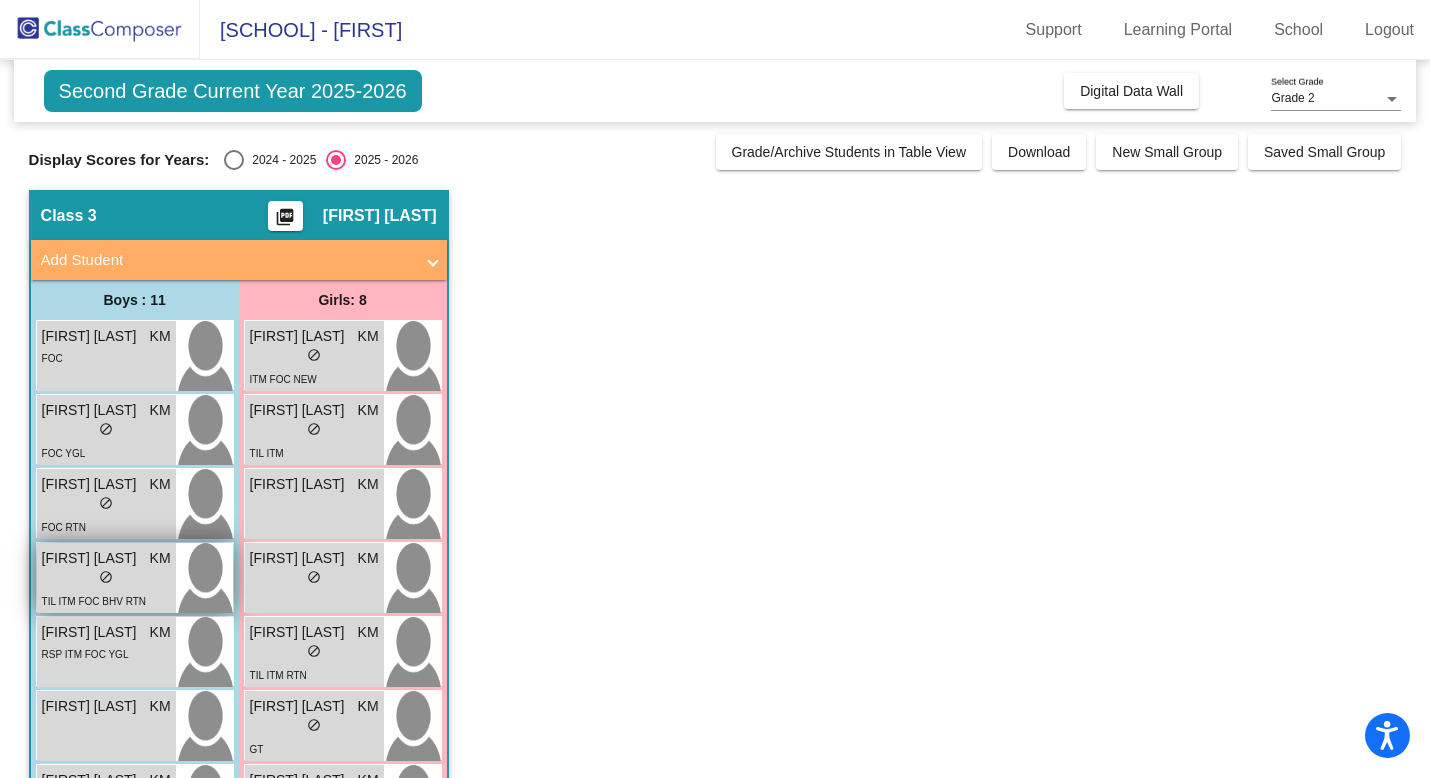 click on "lock do_not_disturb_alt" at bounding box center [106, 579] 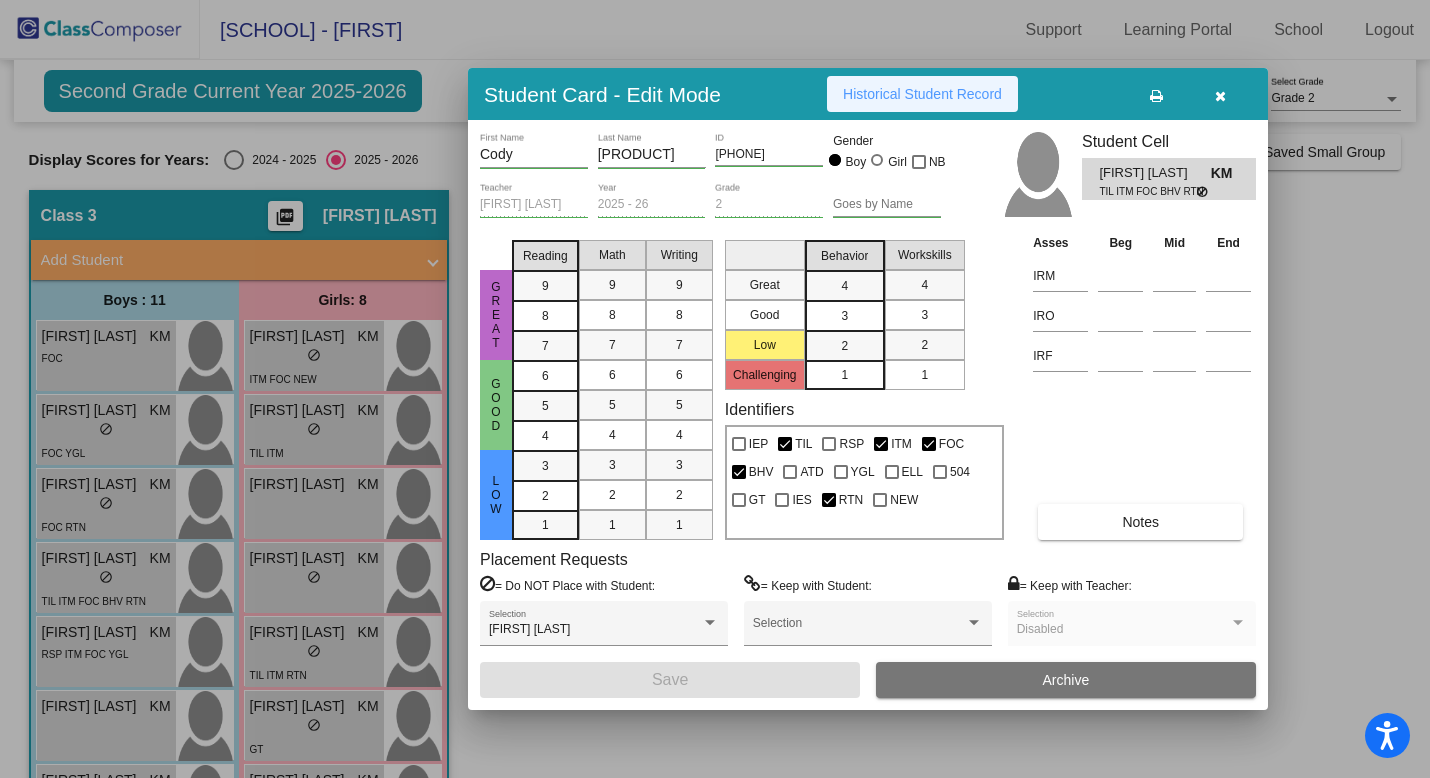 click on "Historical Student Record" at bounding box center (922, 94) 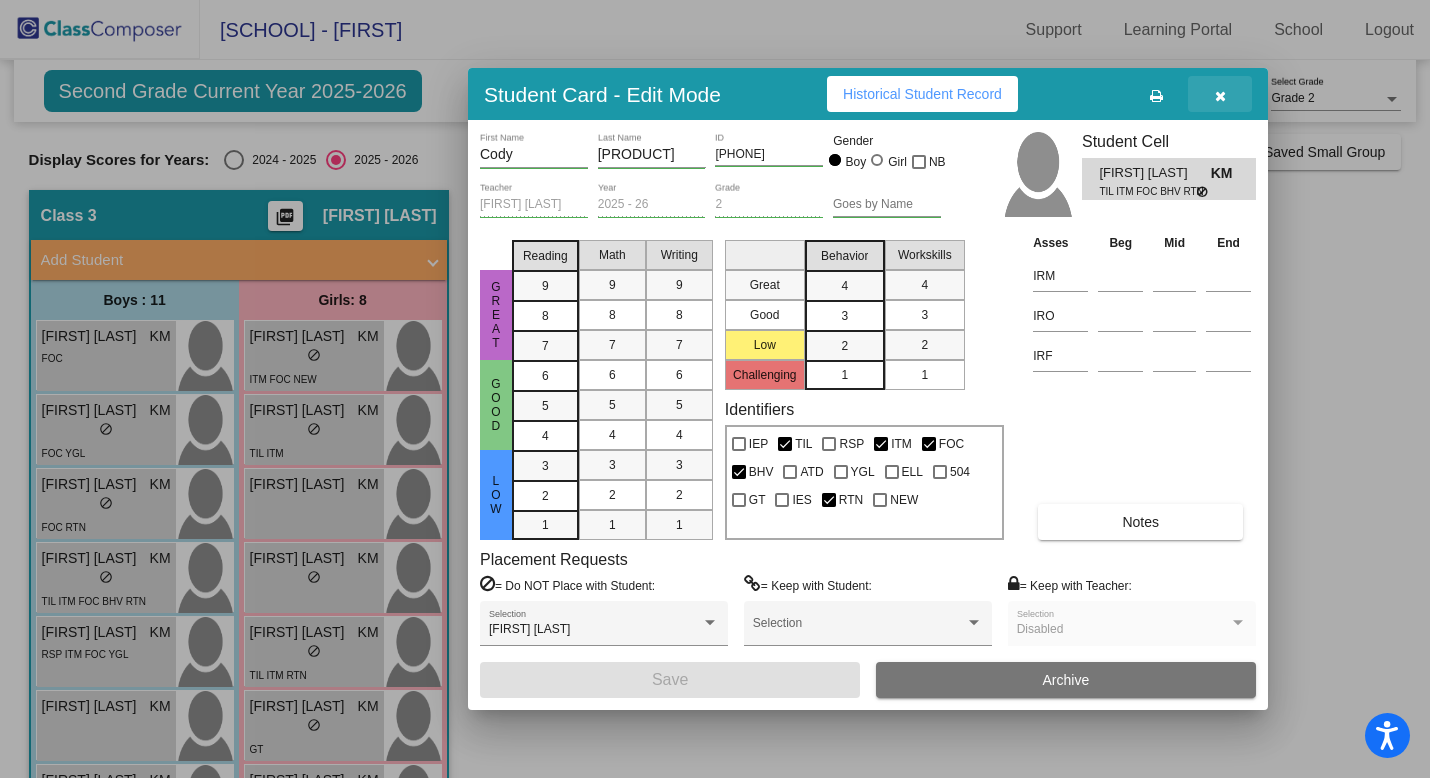 click at bounding box center [1220, 96] 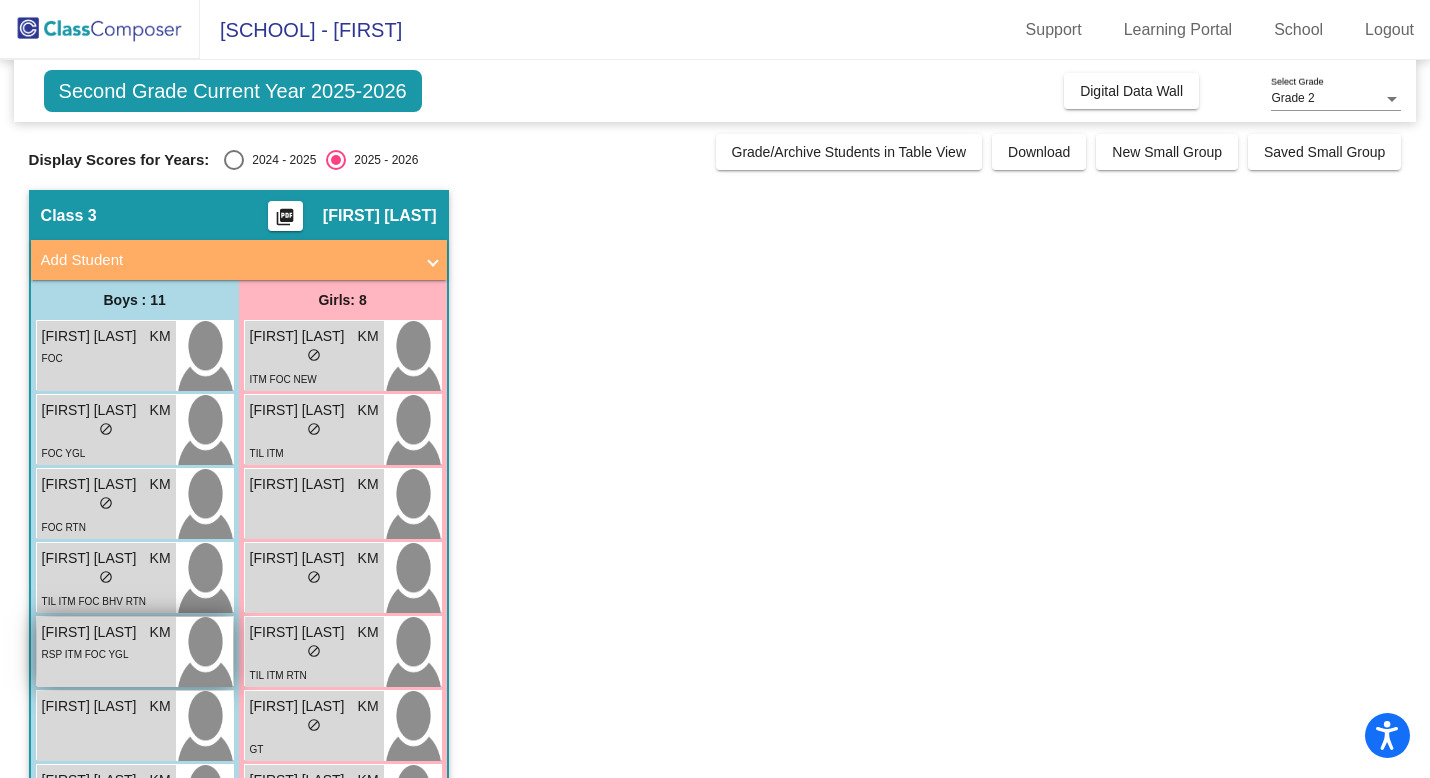 click on "RSP ITM FOC YGL" at bounding box center [85, 653] 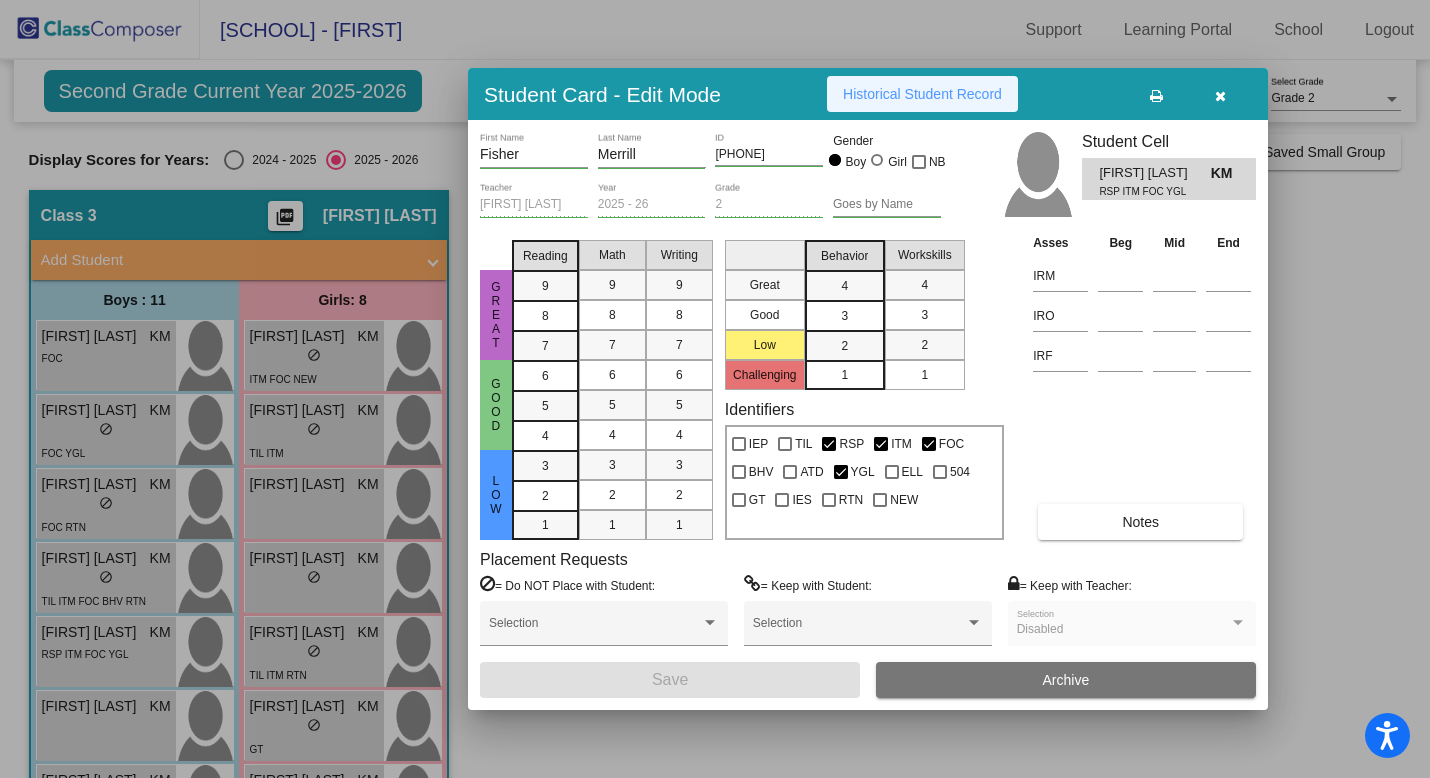 click on "Historical Student Record" at bounding box center (922, 94) 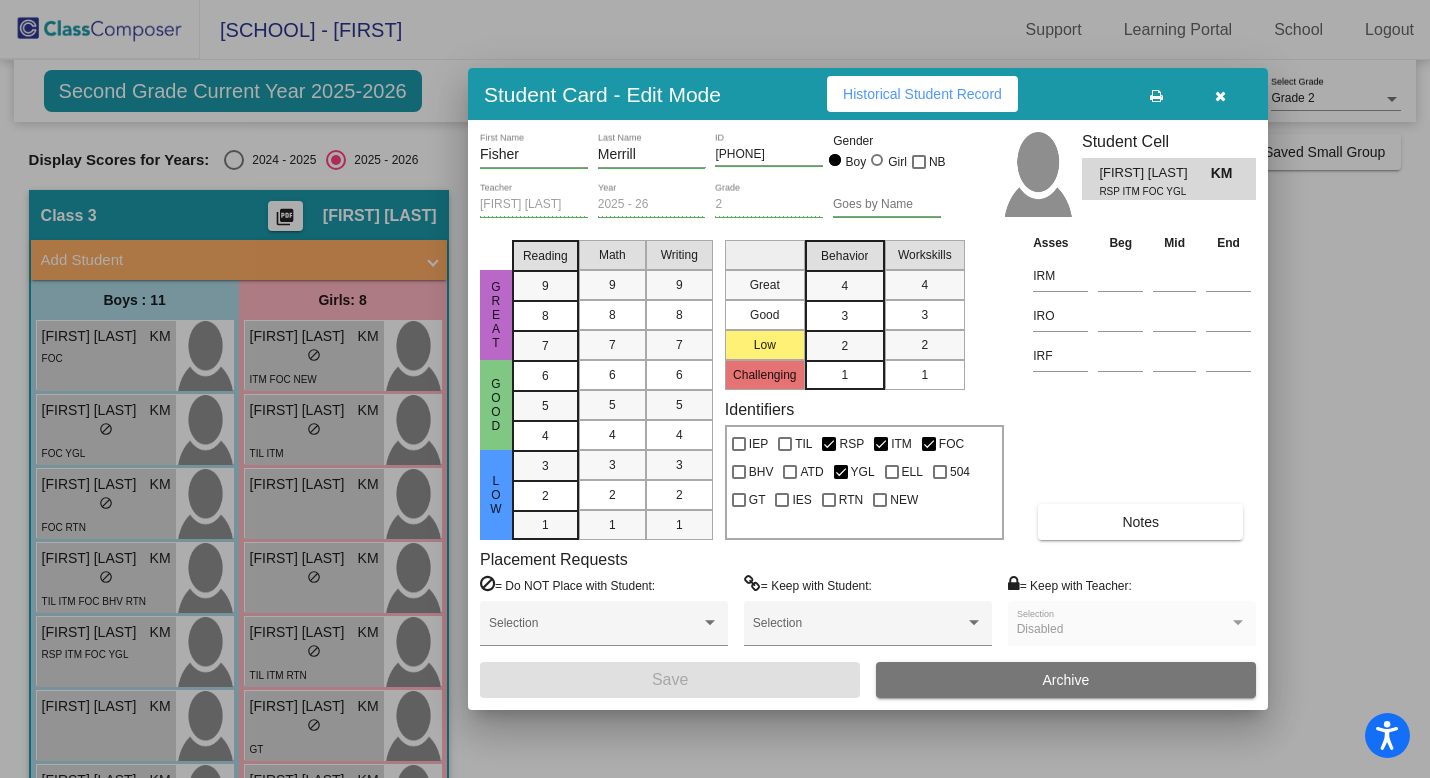 click at bounding box center [1220, 94] 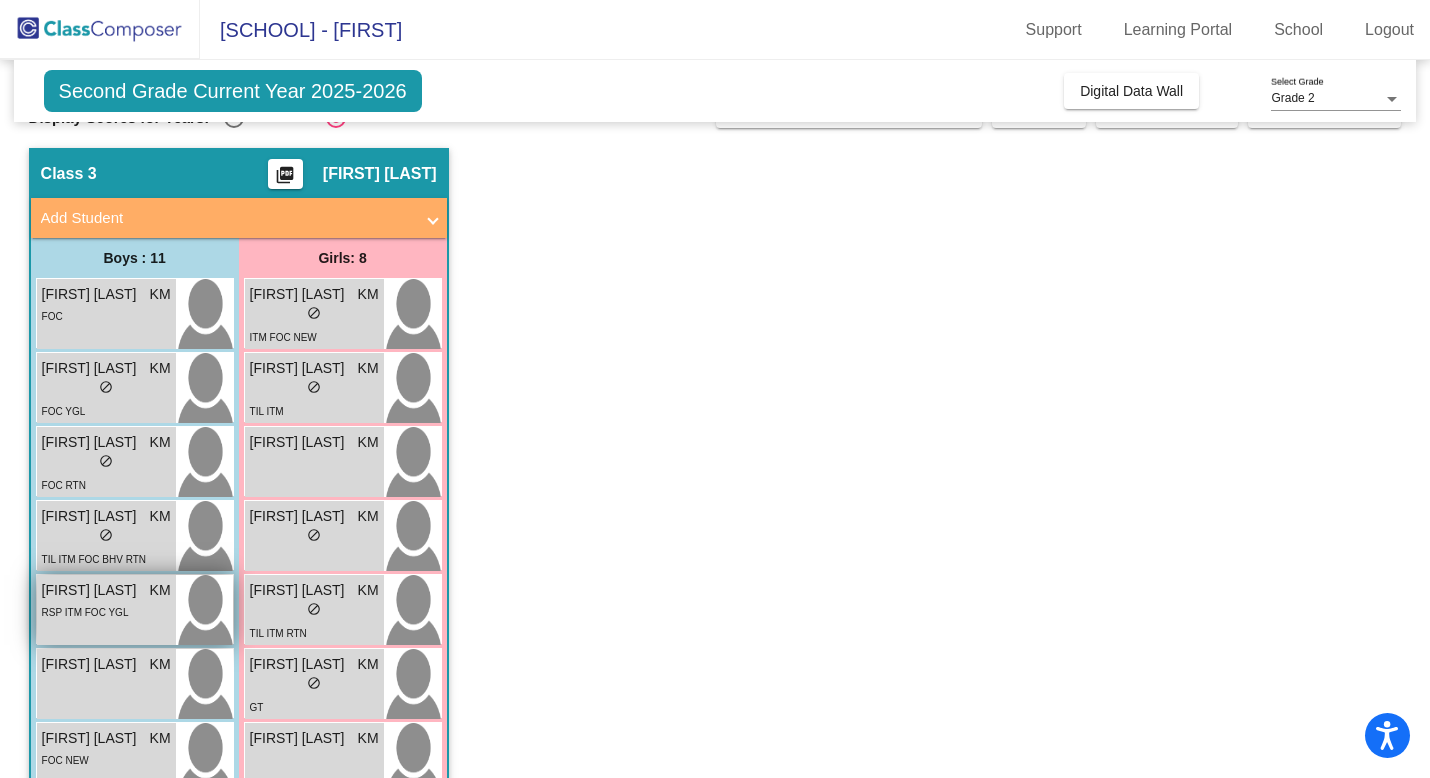 scroll, scrollTop: 56, scrollLeft: 0, axis: vertical 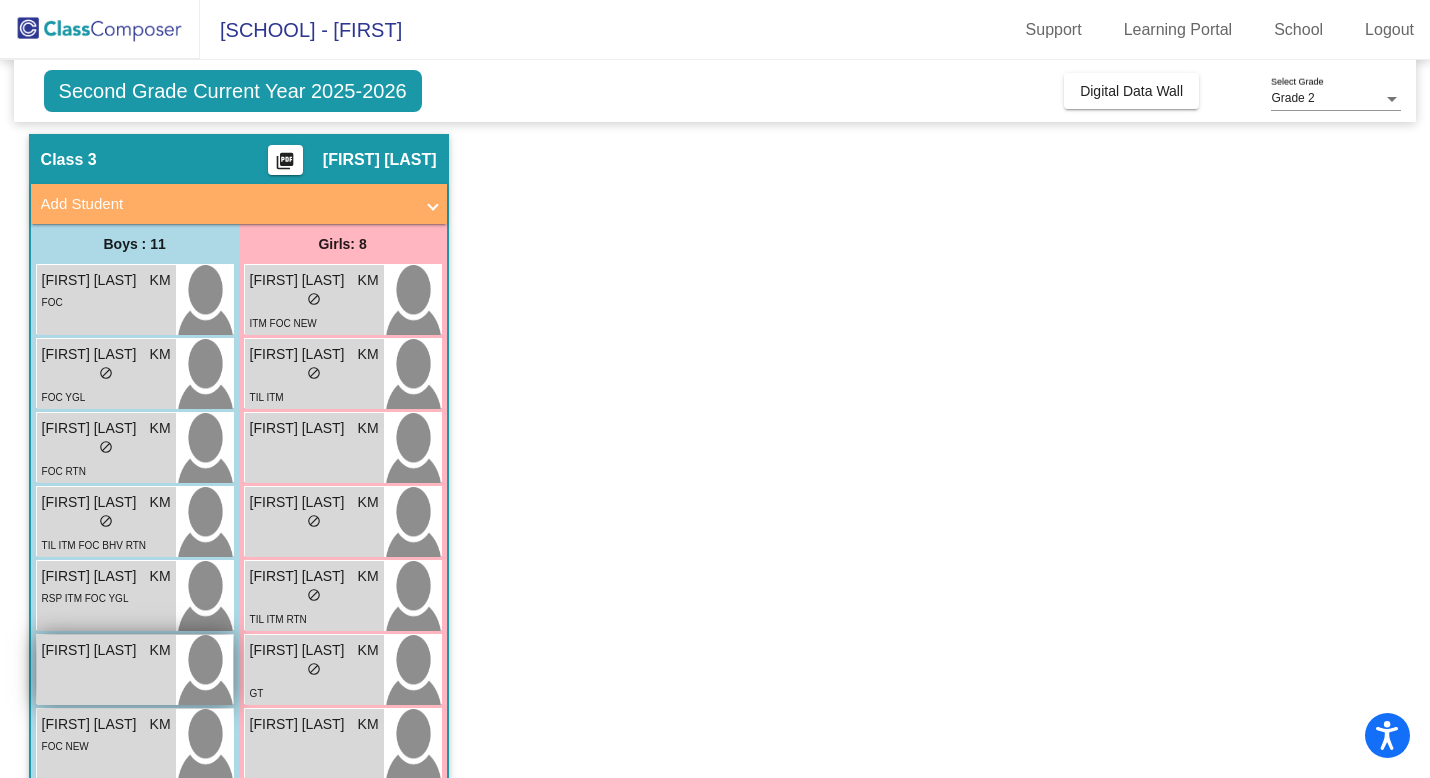 click on "[FIRST] [LAST] KM lock do_not_disturb_alt" at bounding box center (106, 670) 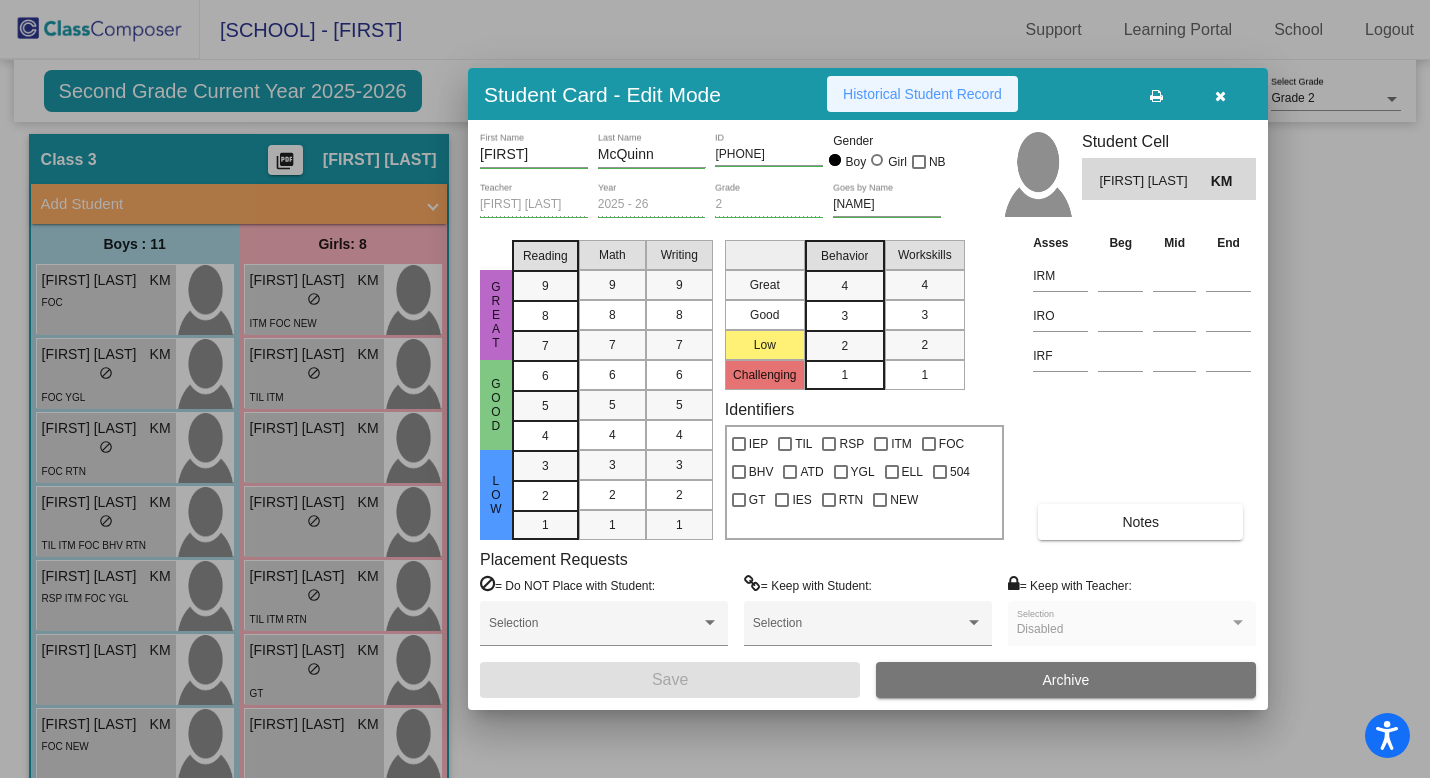 click on "Historical Student Record" at bounding box center [922, 94] 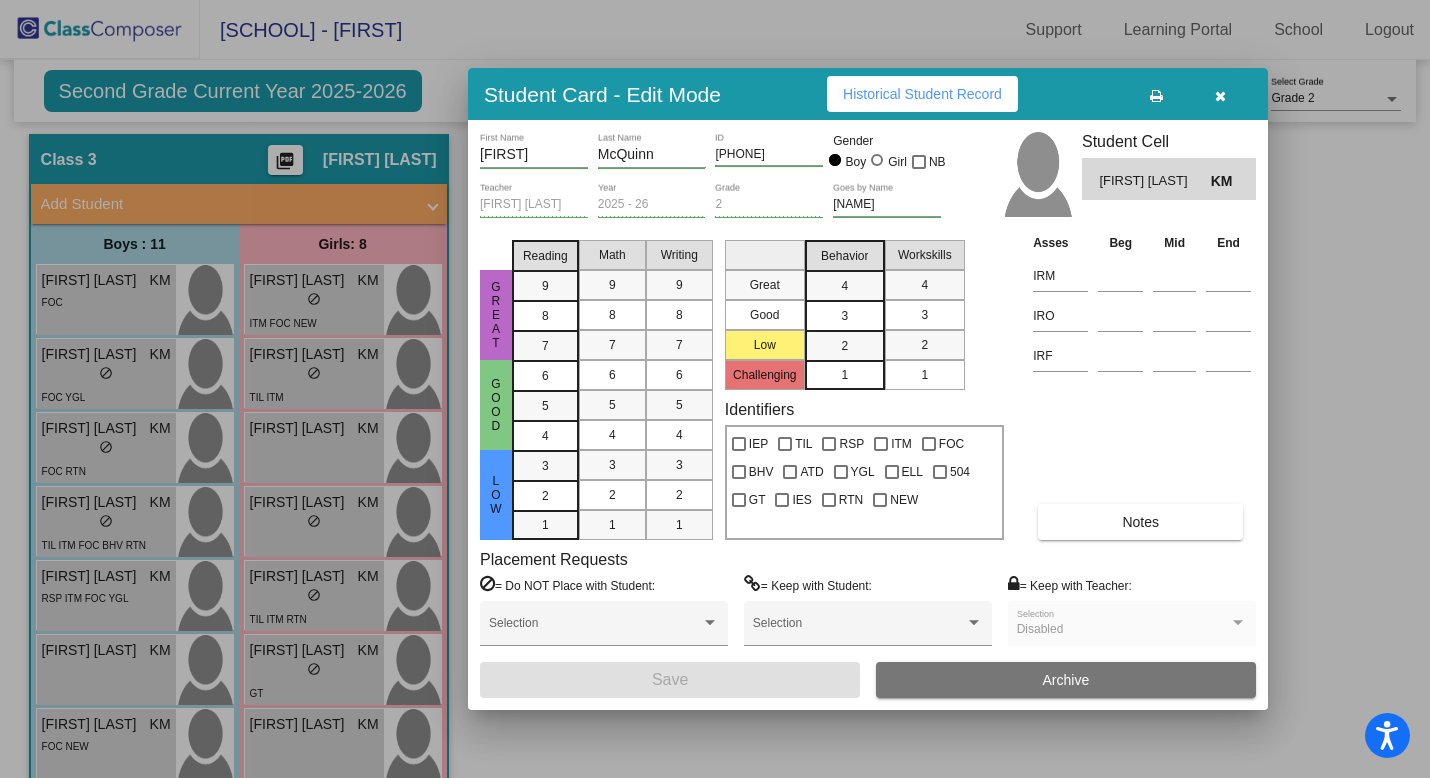 click at bounding box center (1220, 96) 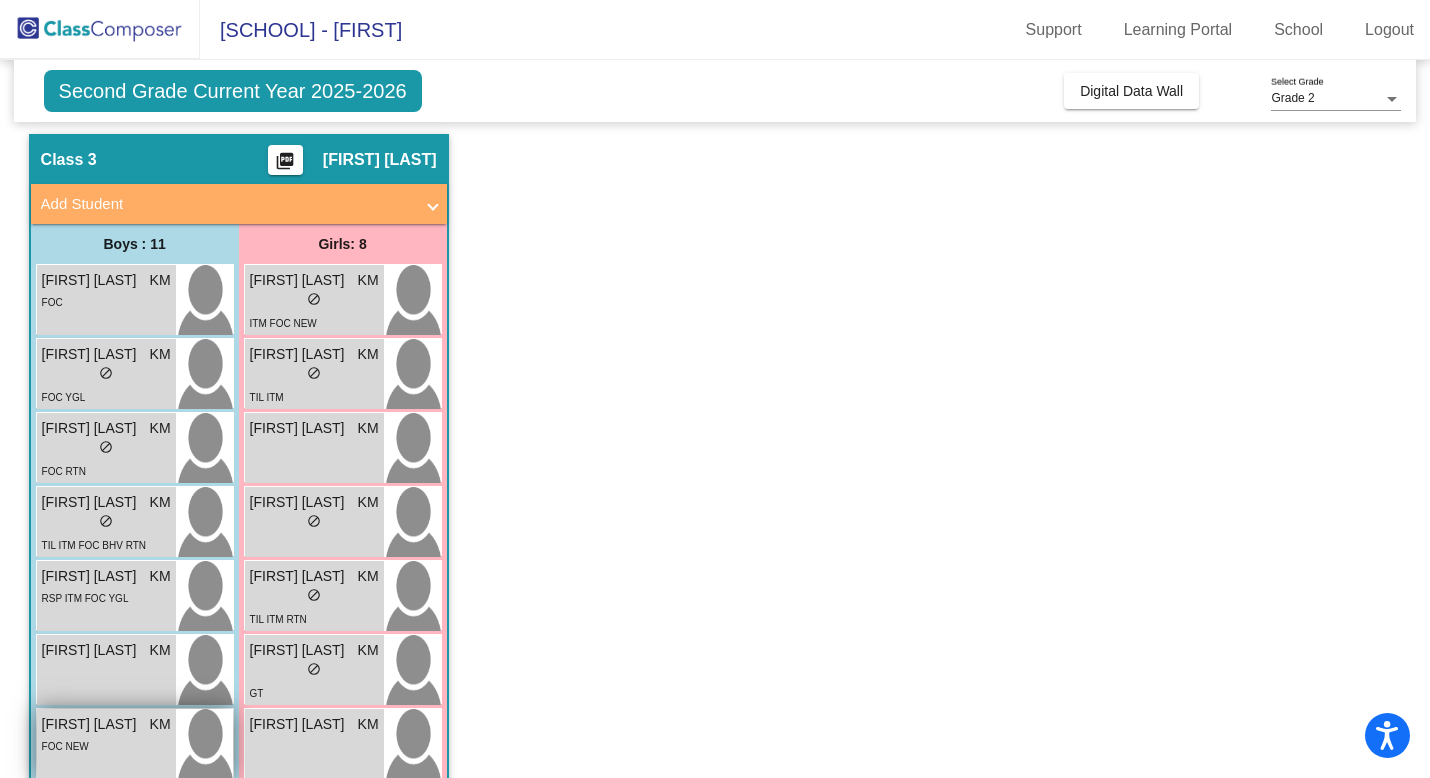 click on "FOC NEW" at bounding box center [106, 745] 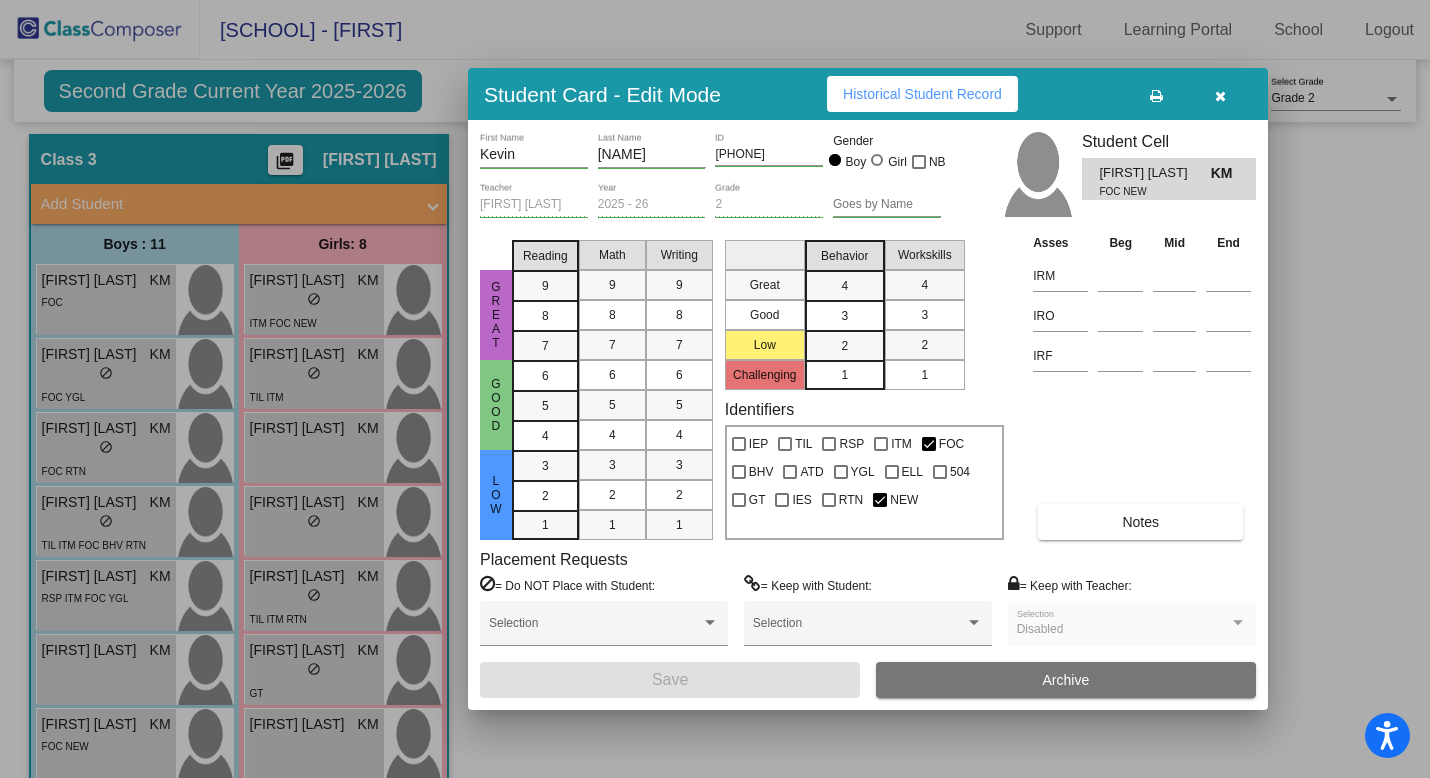 click on "Historical Student Record" at bounding box center [922, 94] 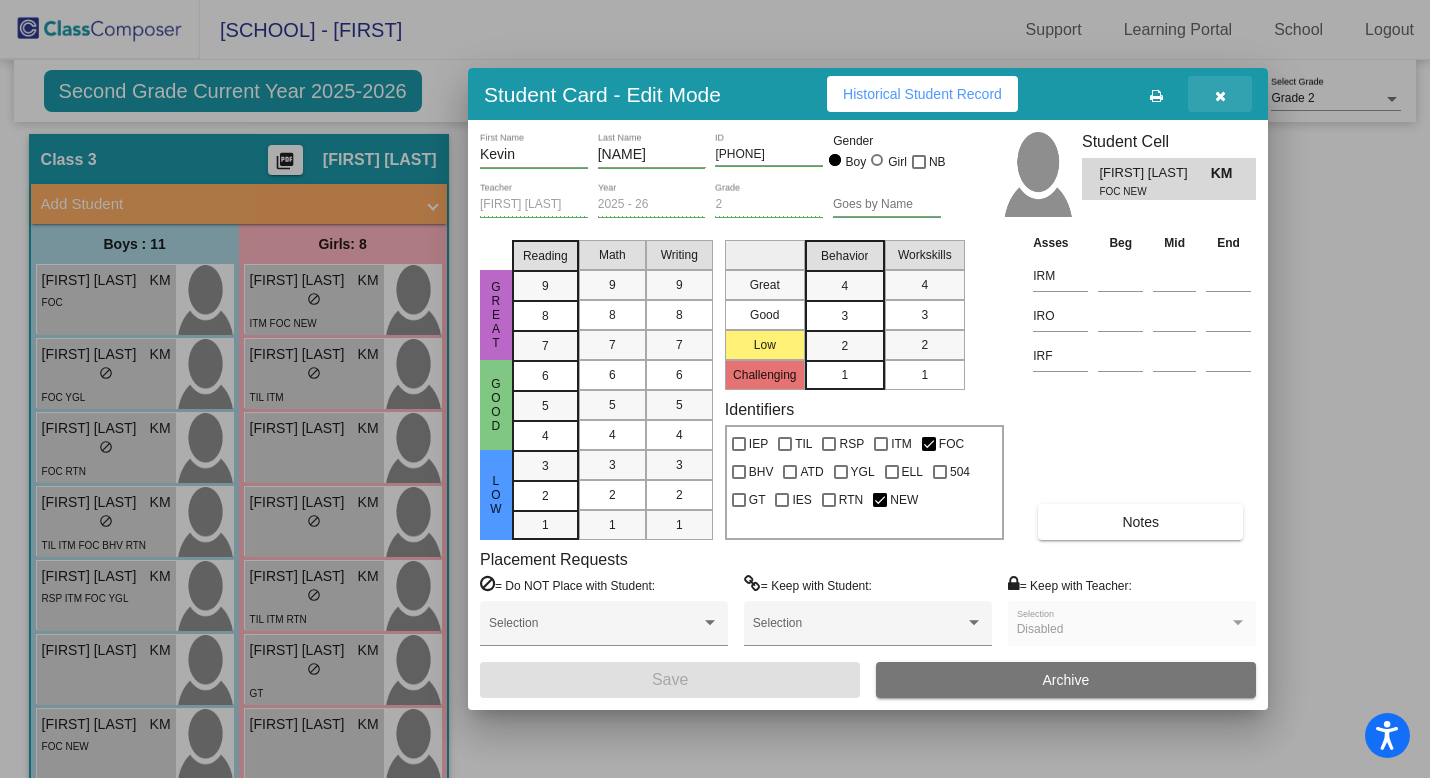 click at bounding box center (1220, 94) 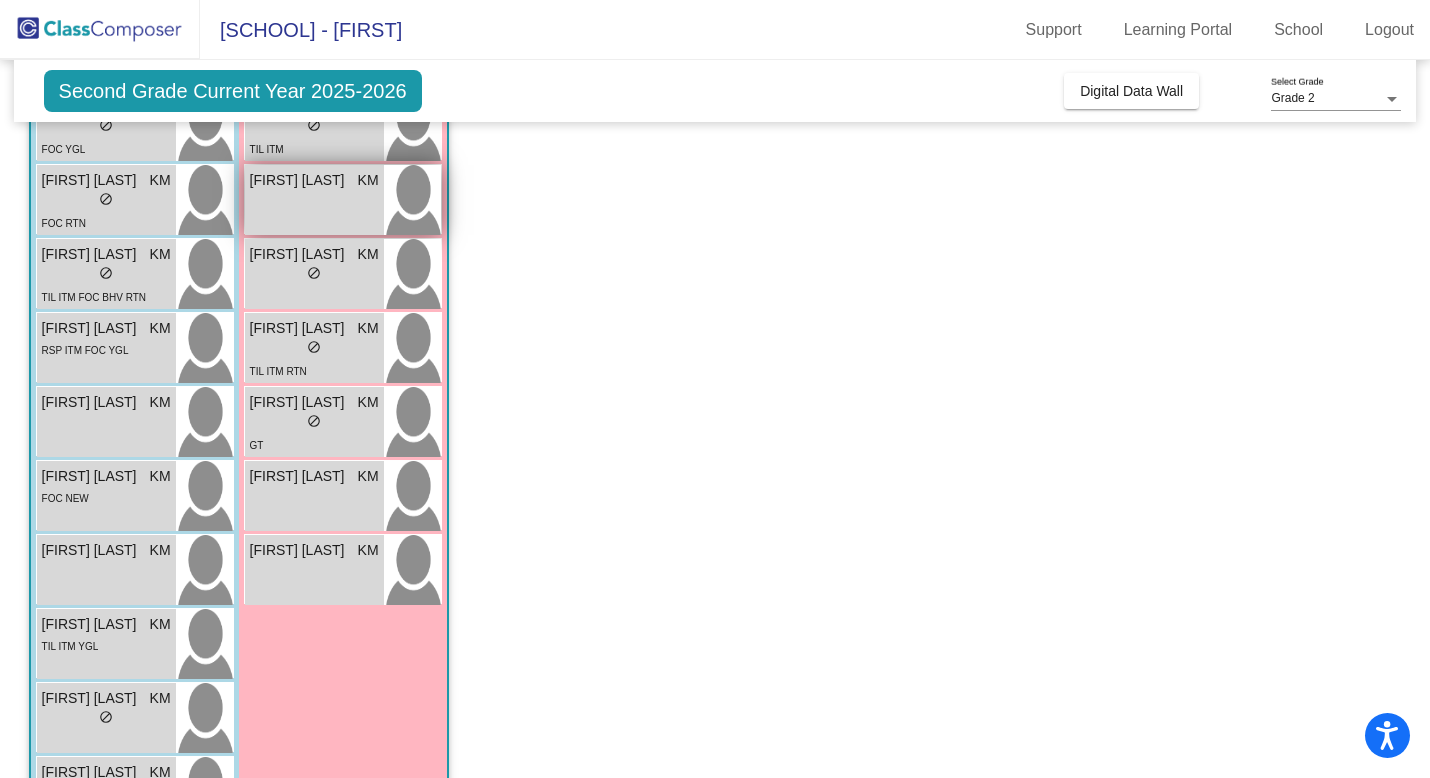 scroll, scrollTop: 318, scrollLeft: 0, axis: vertical 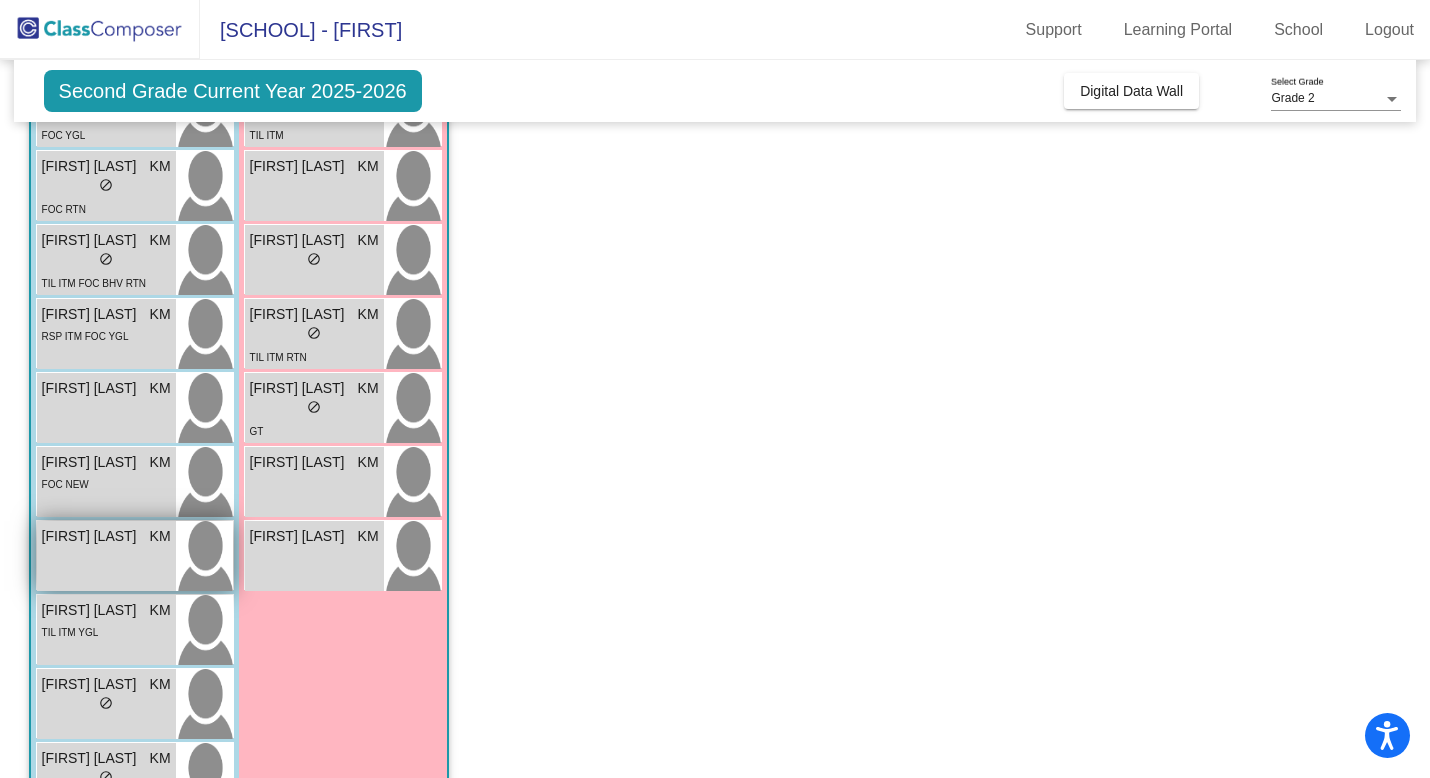 click on "[FIRST] [LAST] KM lock do_not_disturb_alt" at bounding box center (106, 556) 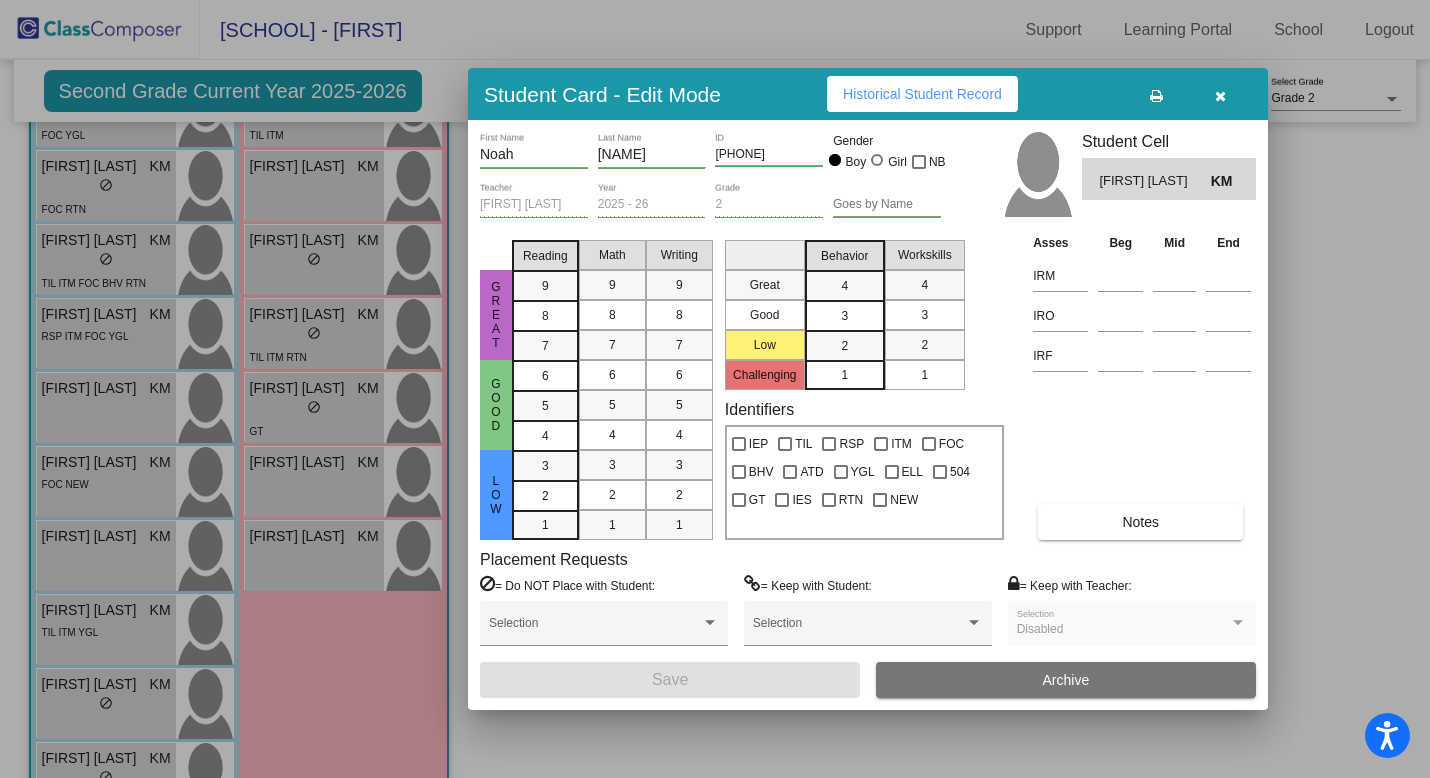 click on "Historical Student Record" at bounding box center (922, 94) 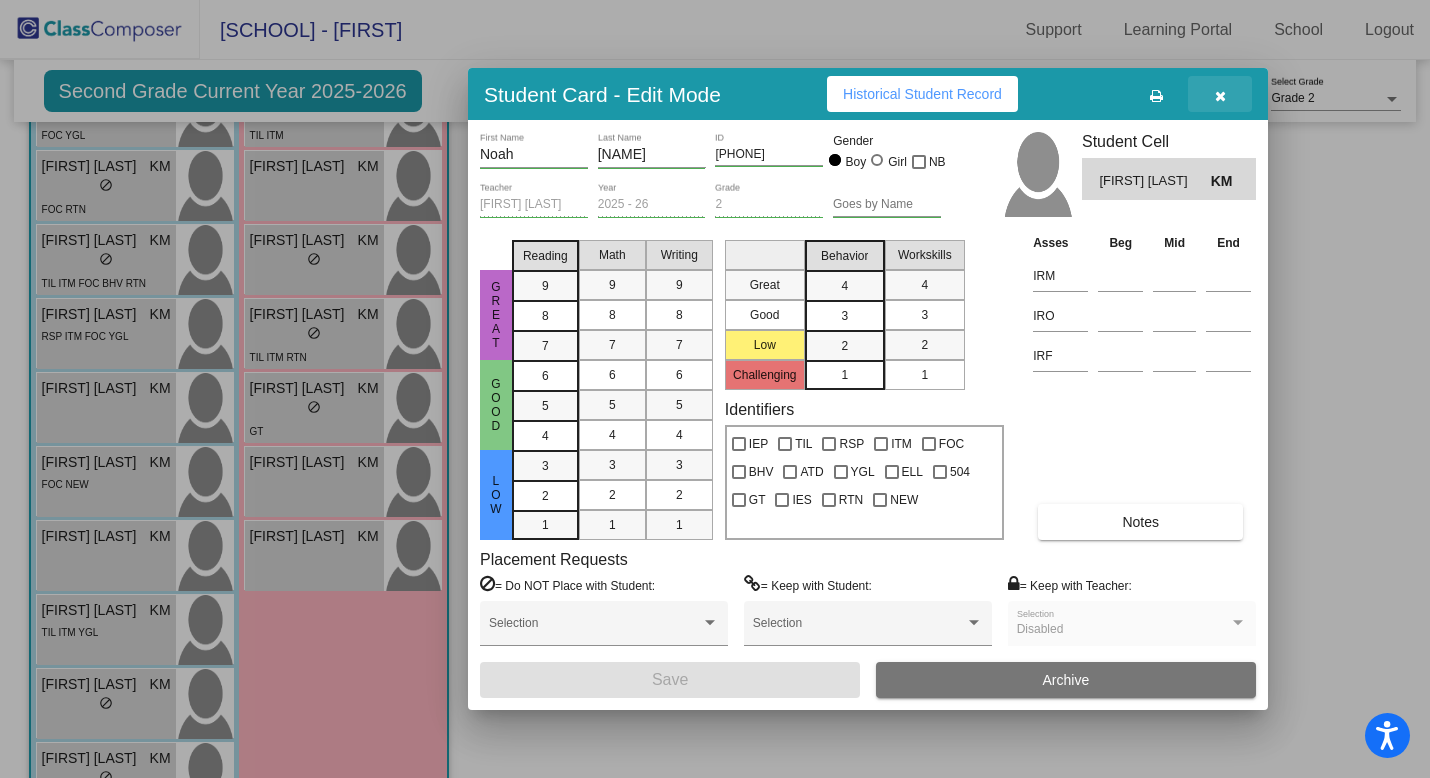 click at bounding box center (1220, 94) 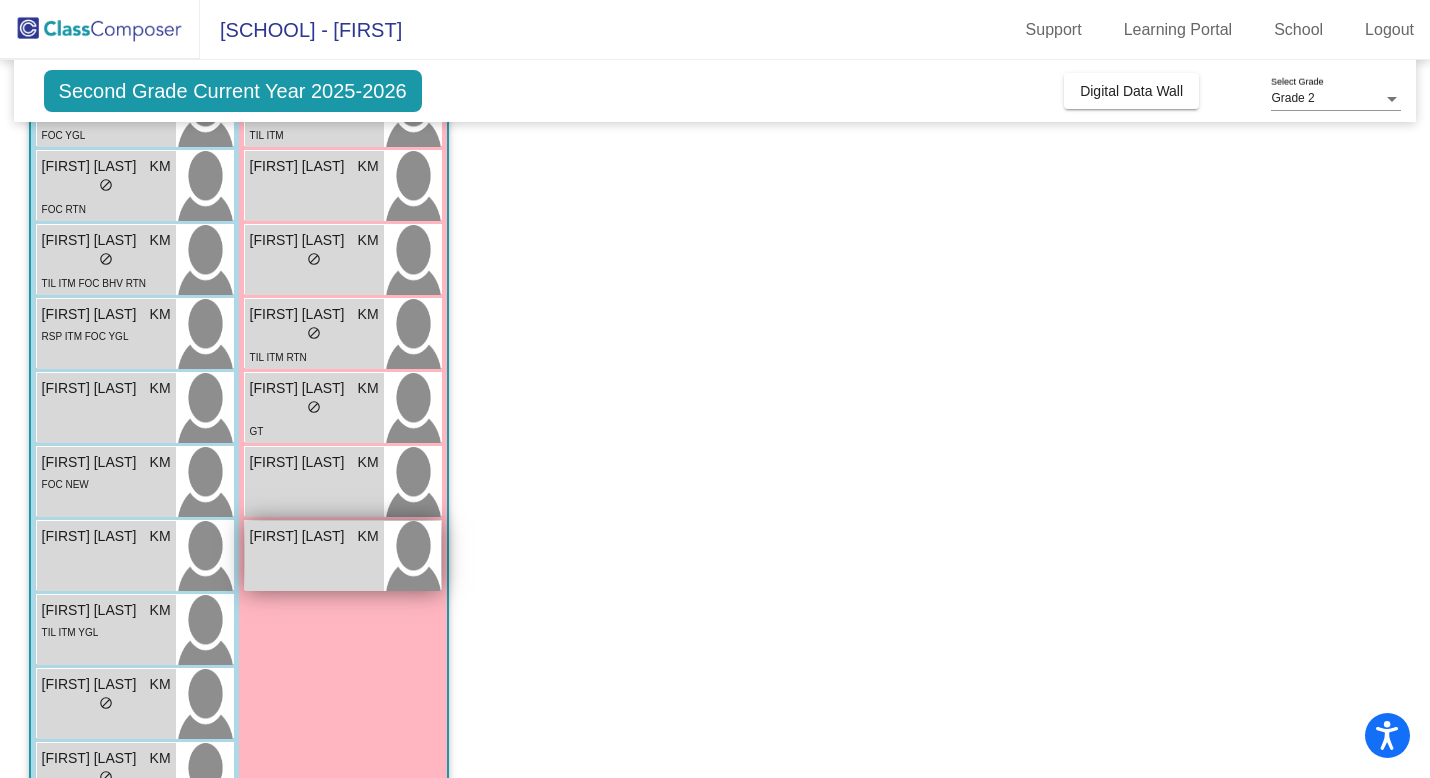 scroll, scrollTop: 388, scrollLeft: 0, axis: vertical 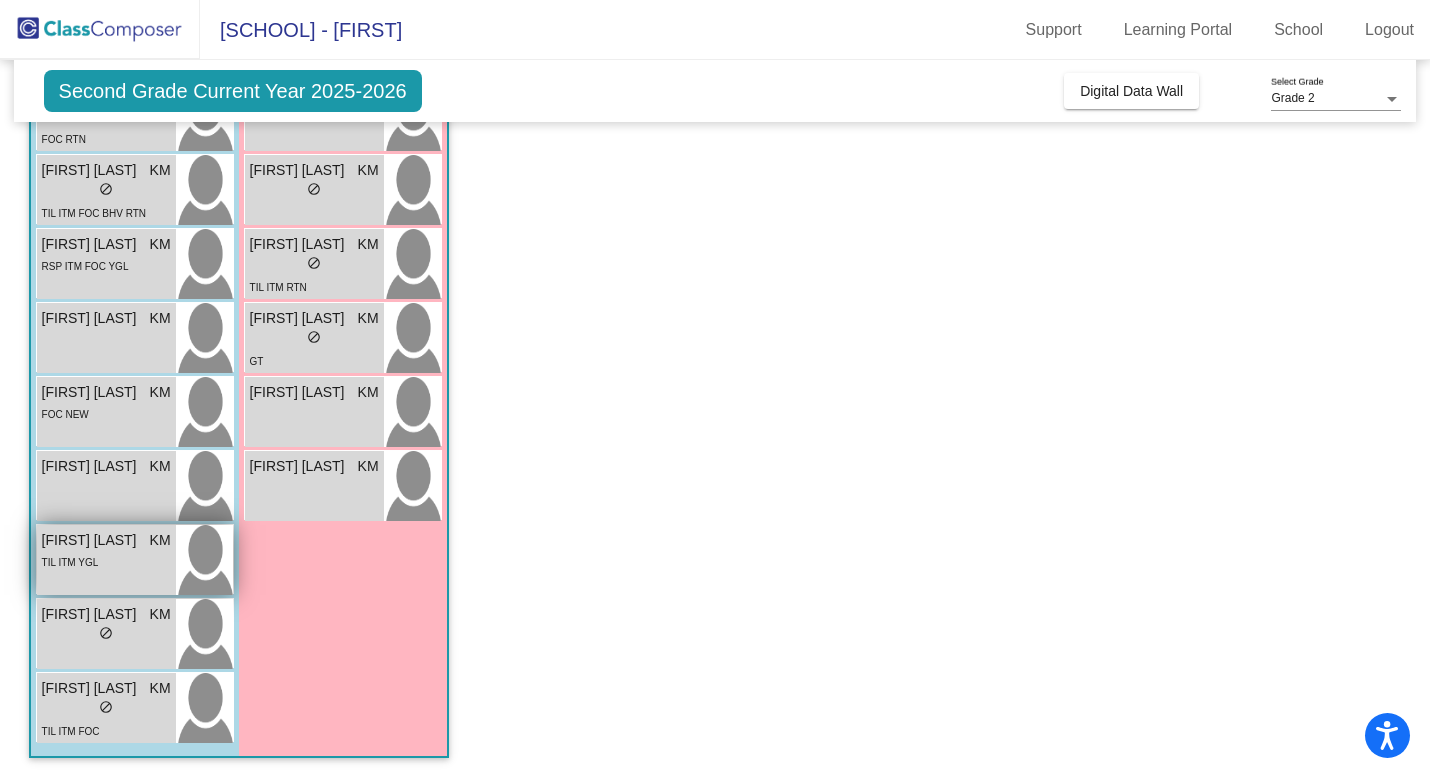 click on "[FIRST] [LAST] KM lock do_not_disturb_alt TIL ITM YGL" at bounding box center (106, 560) 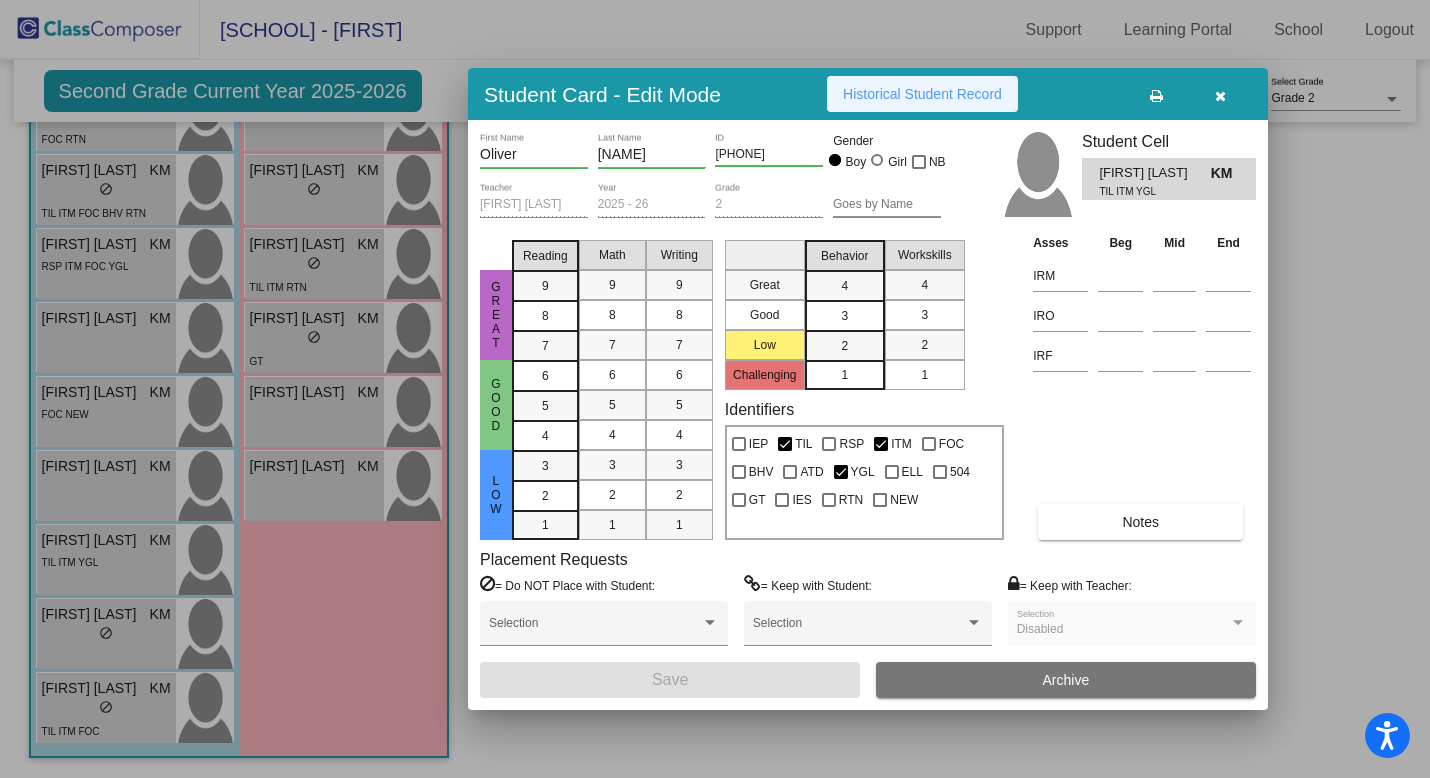 click on "Historical Student Record" at bounding box center [922, 94] 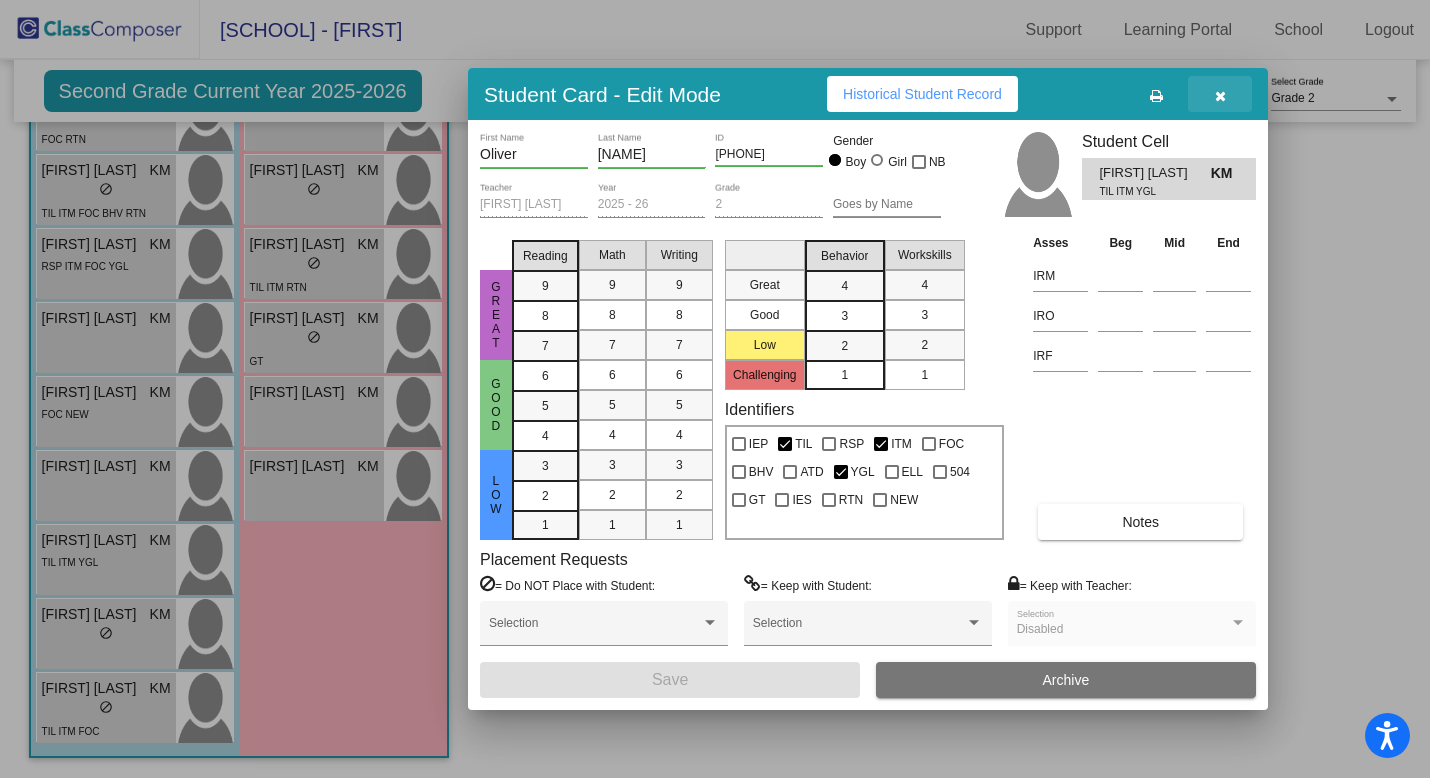 click at bounding box center [1220, 96] 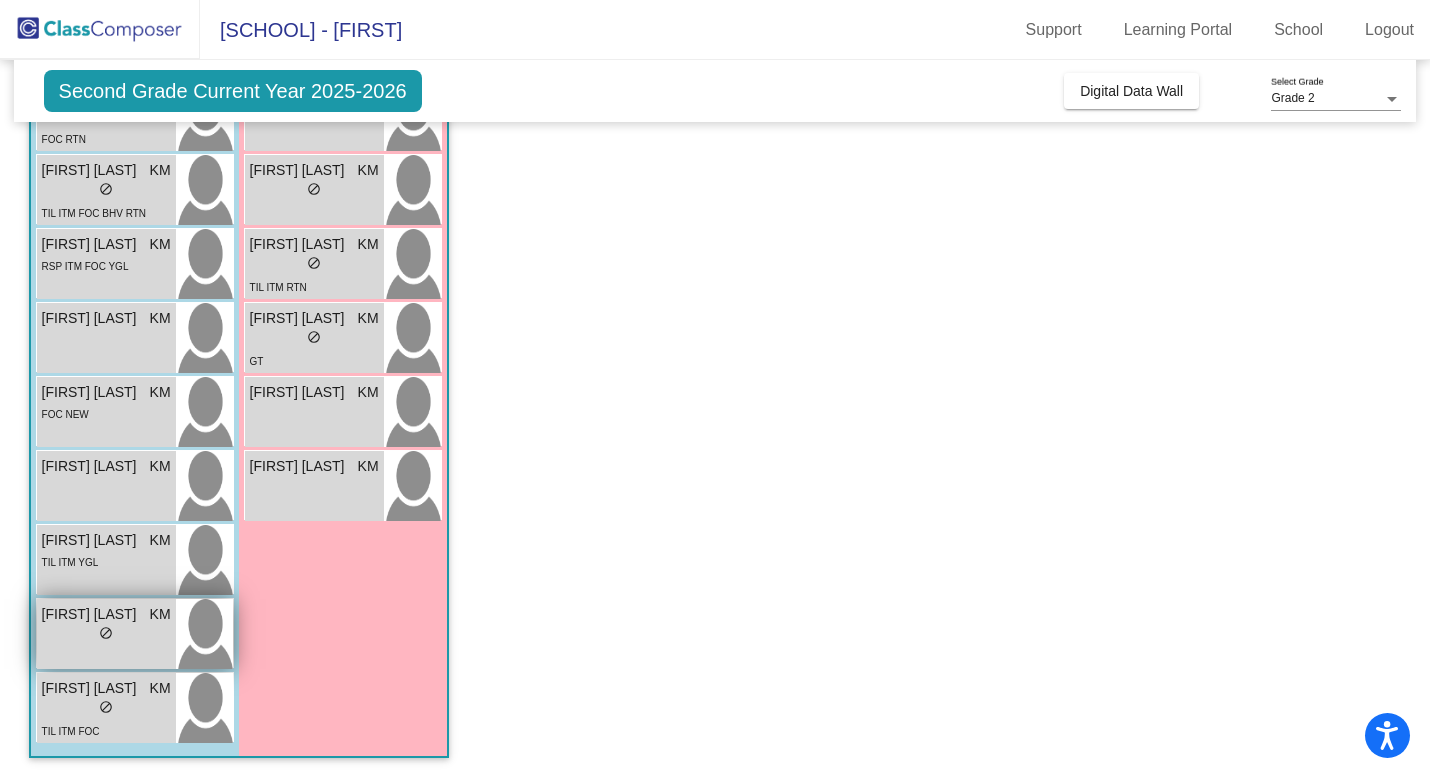 click on "lock do_not_disturb_alt" at bounding box center (106, 635) 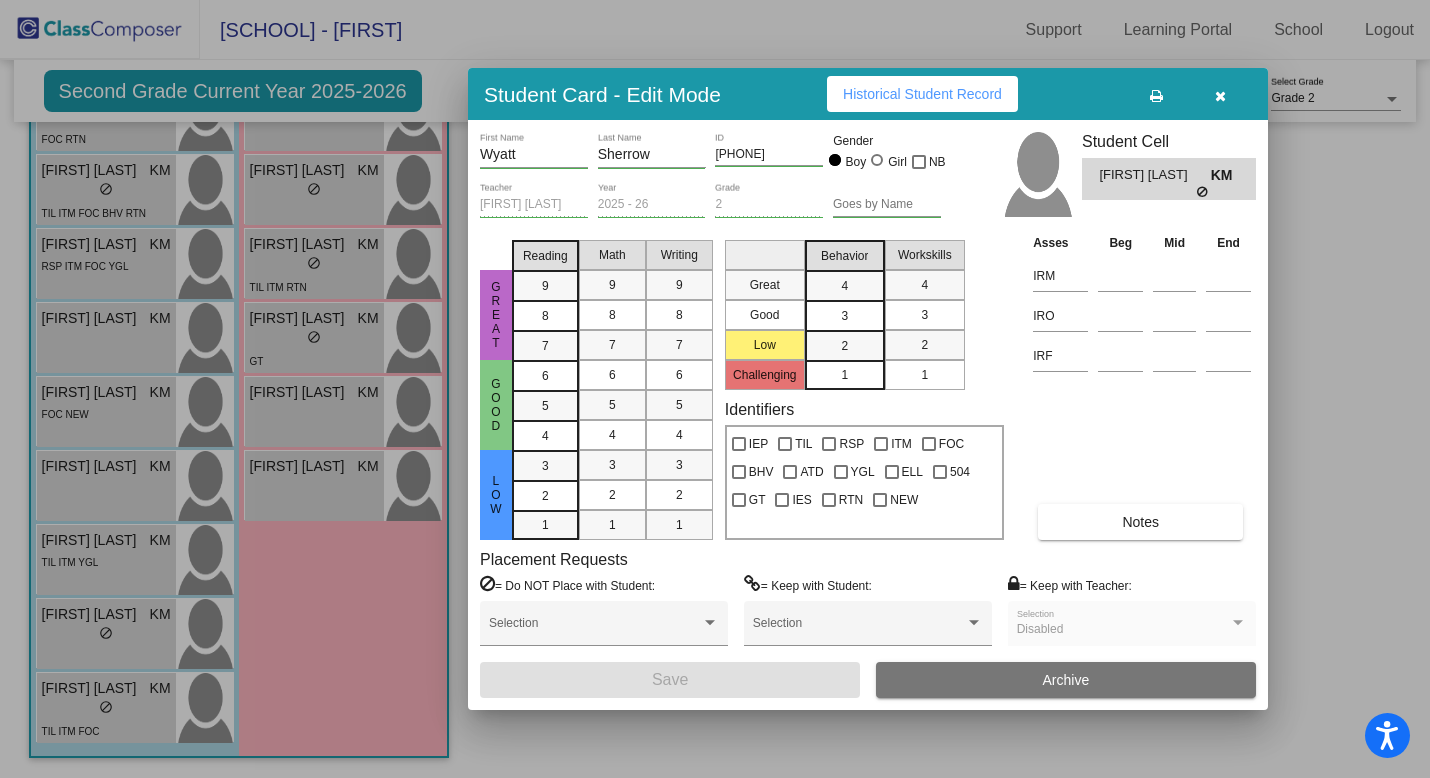 click on "Historical Student Record" at bounding box center (922, 94) 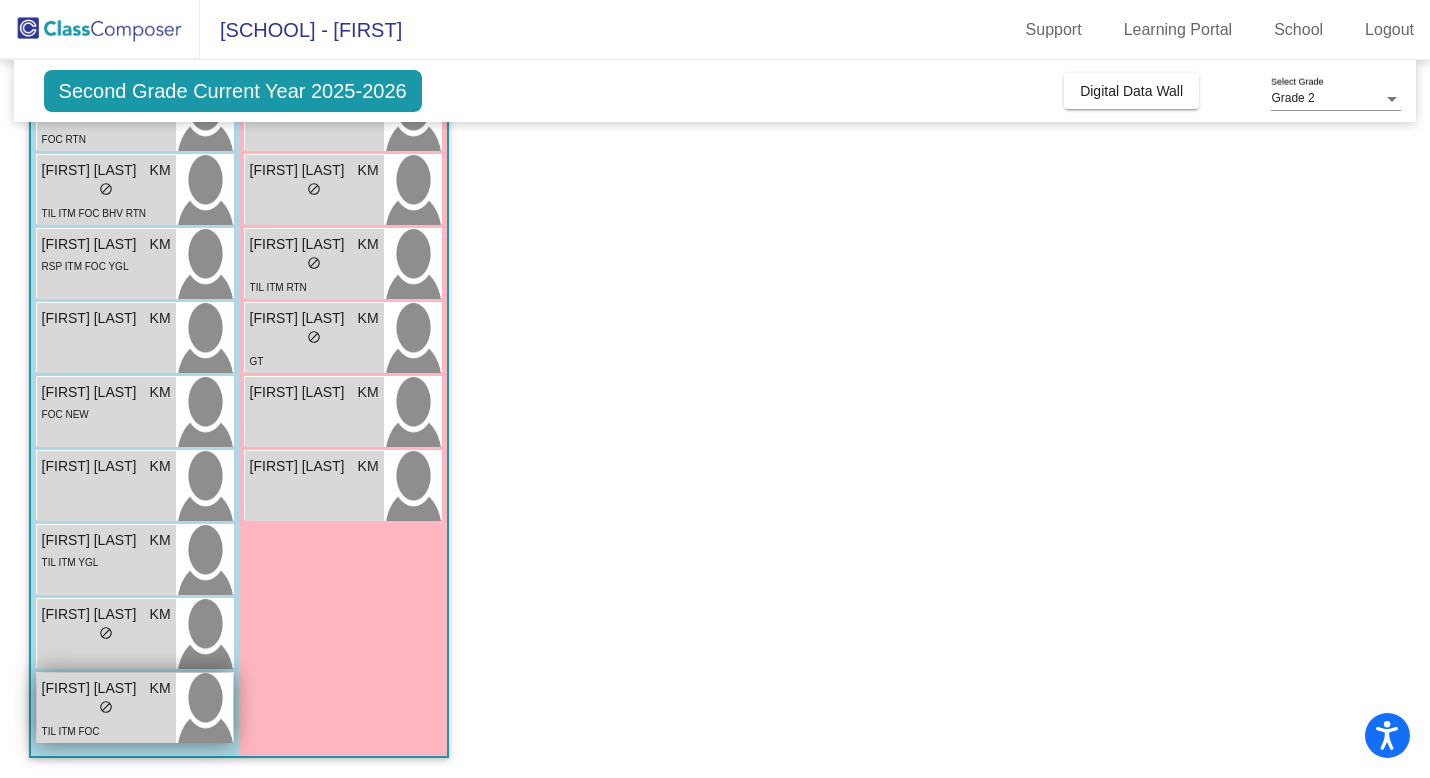 click on "KM" at bounding box center [160, 688] 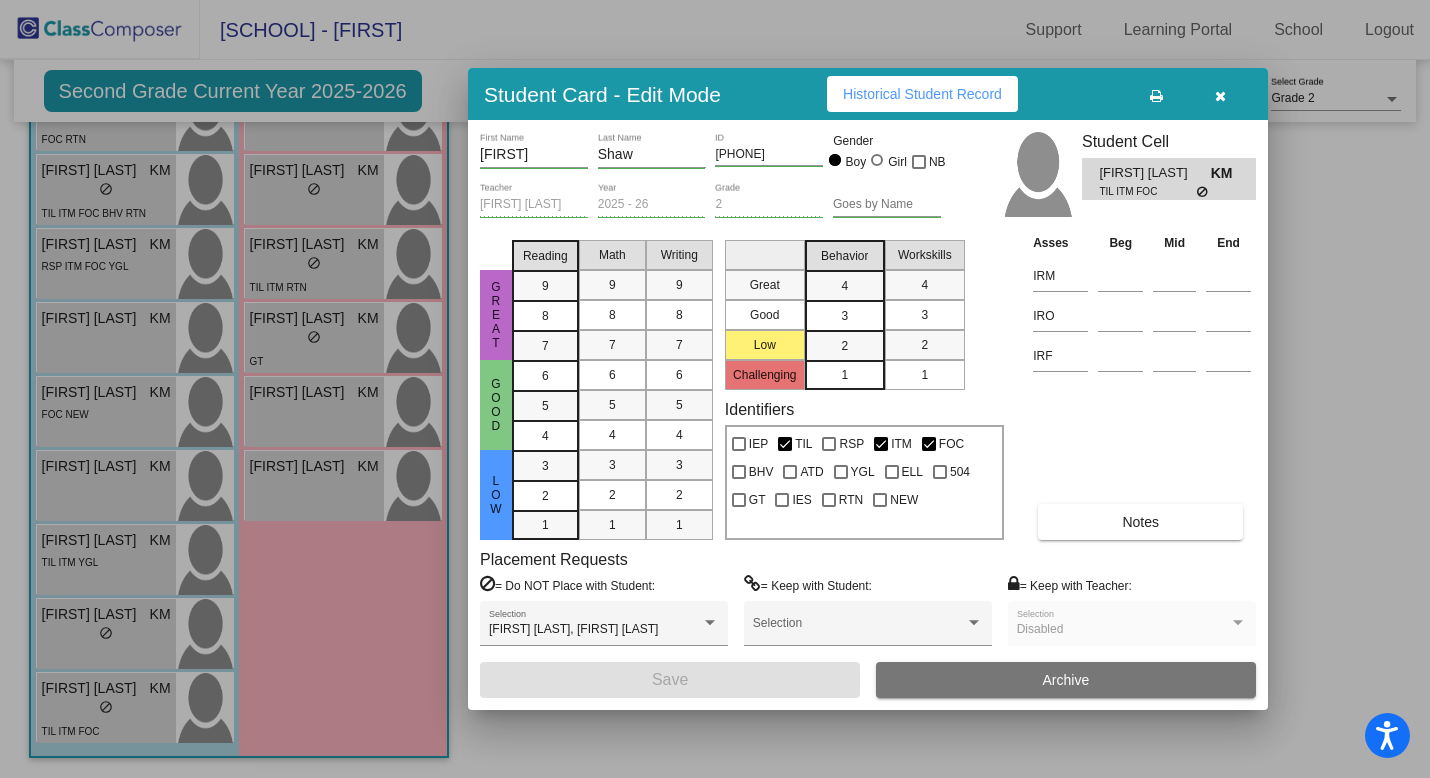 click on "Historical Student Record" at bounding box center [922, 94] 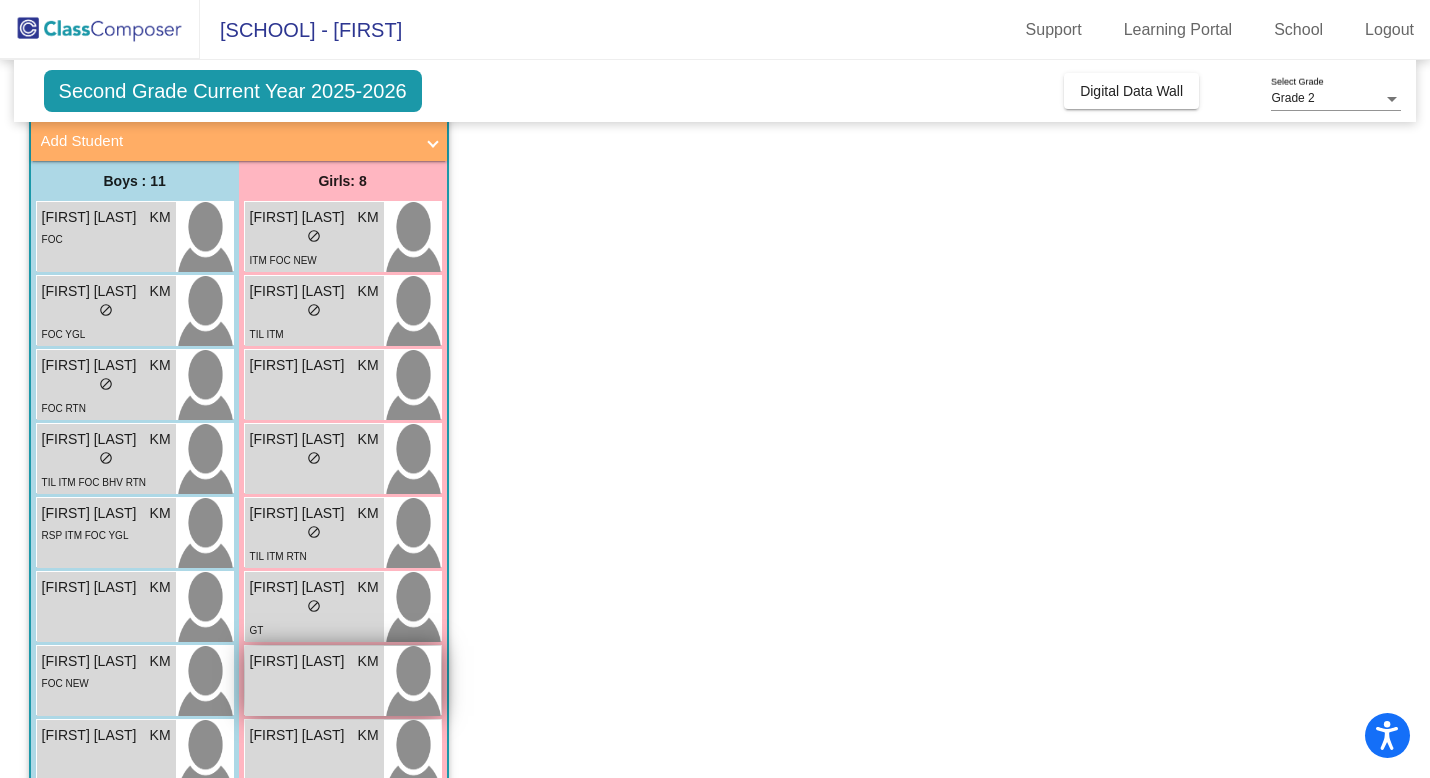 scroll, scrollTop: 117, scrollLeft: 0, axis: vertical 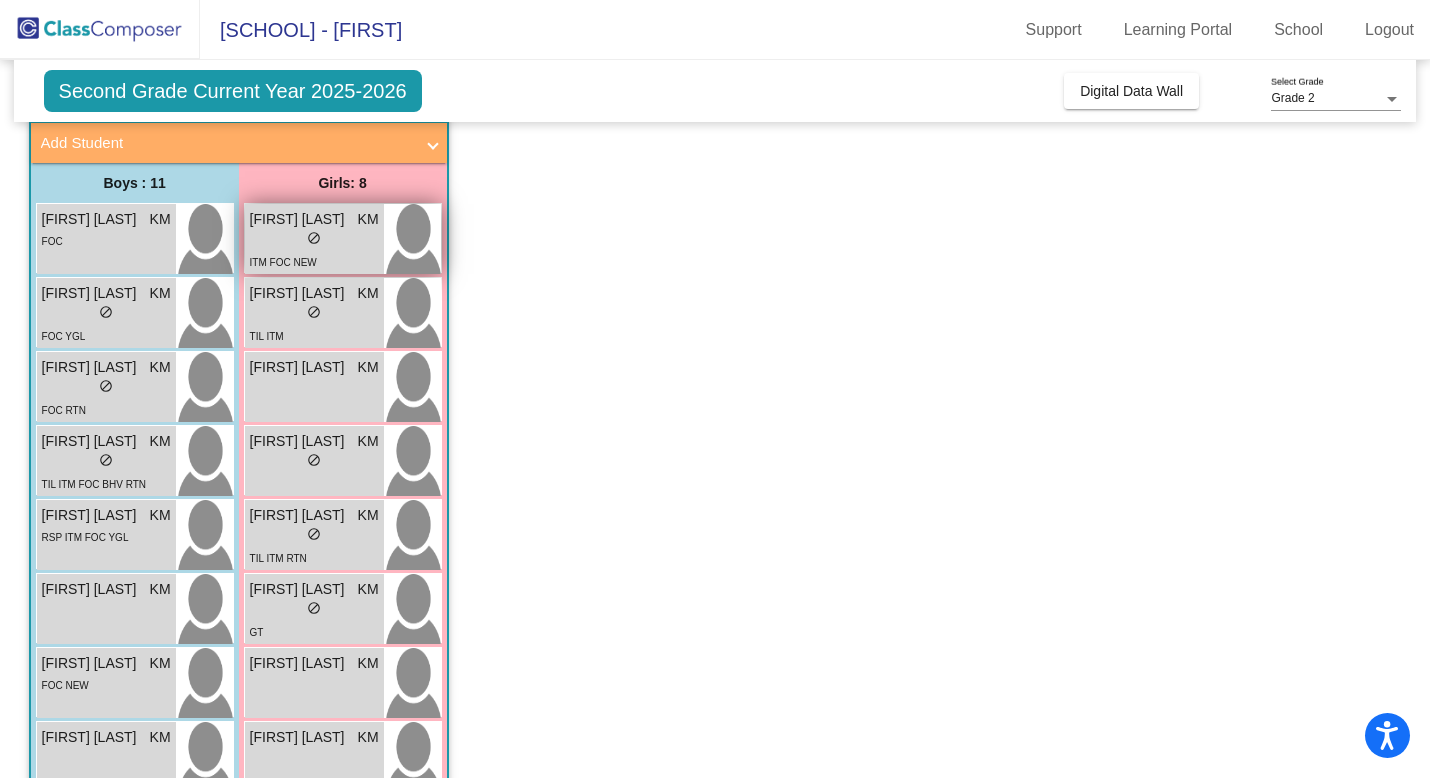 click on "lock do_not_disturb_alt" at bounding box center (314, 240) 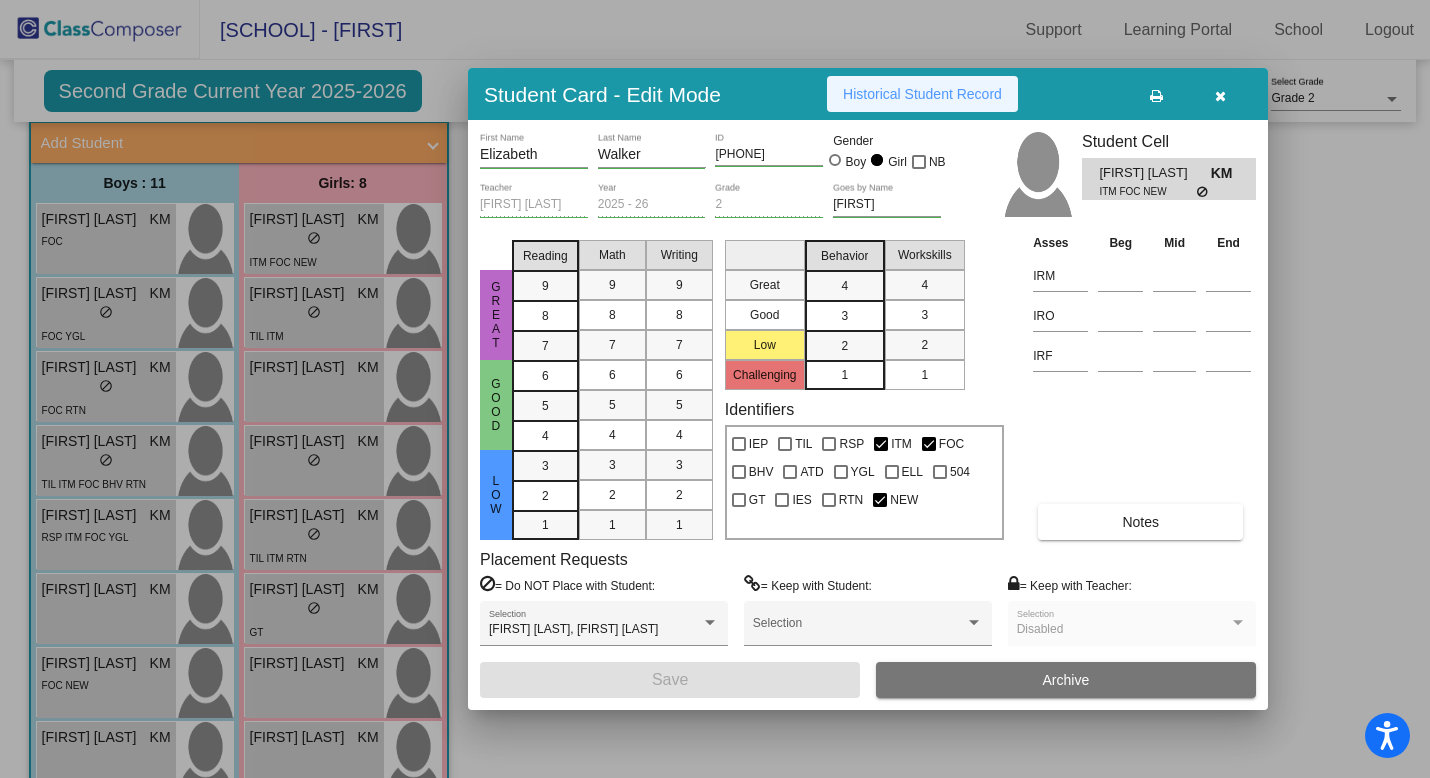 click on "Historical Student Record" at bounding box center (922, 94) 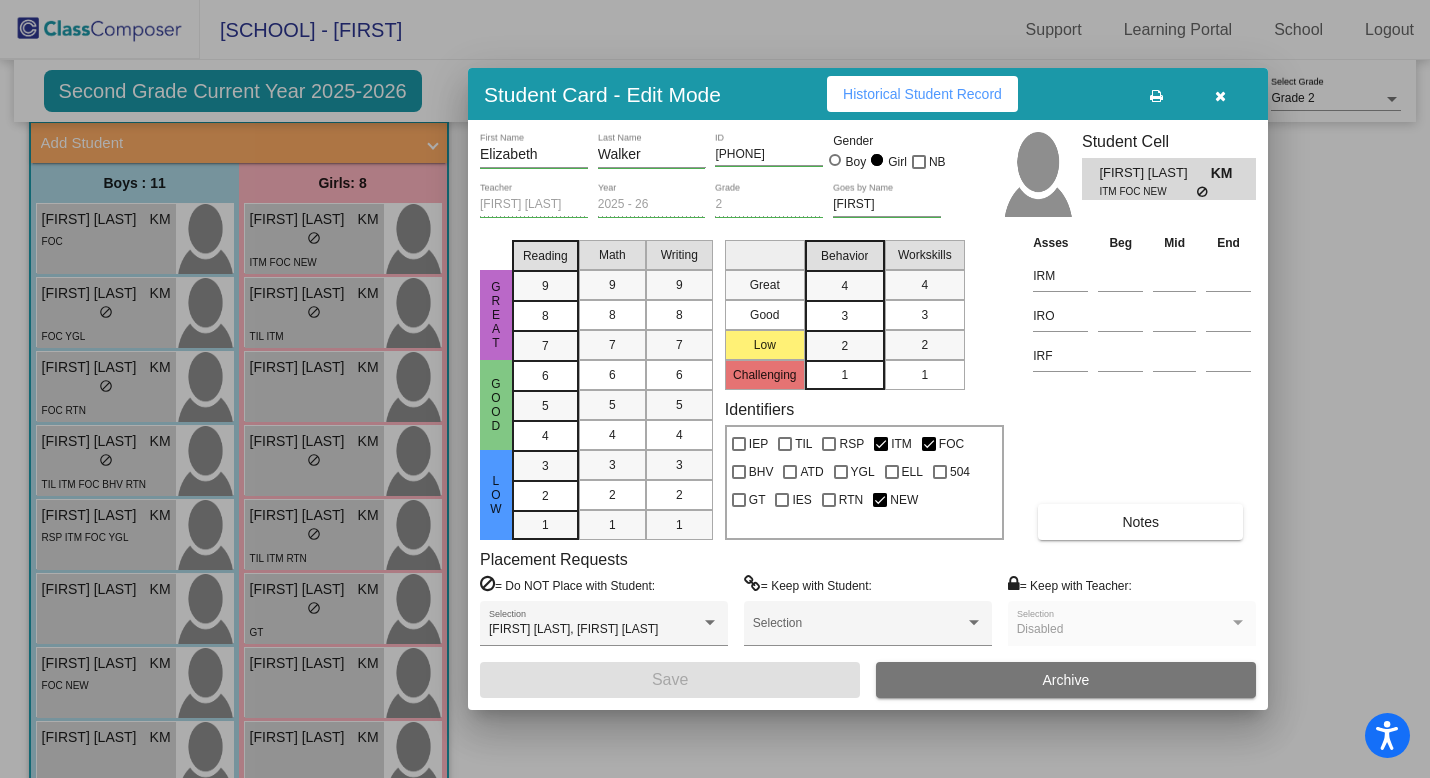 click at bounding box center [1220, 94] 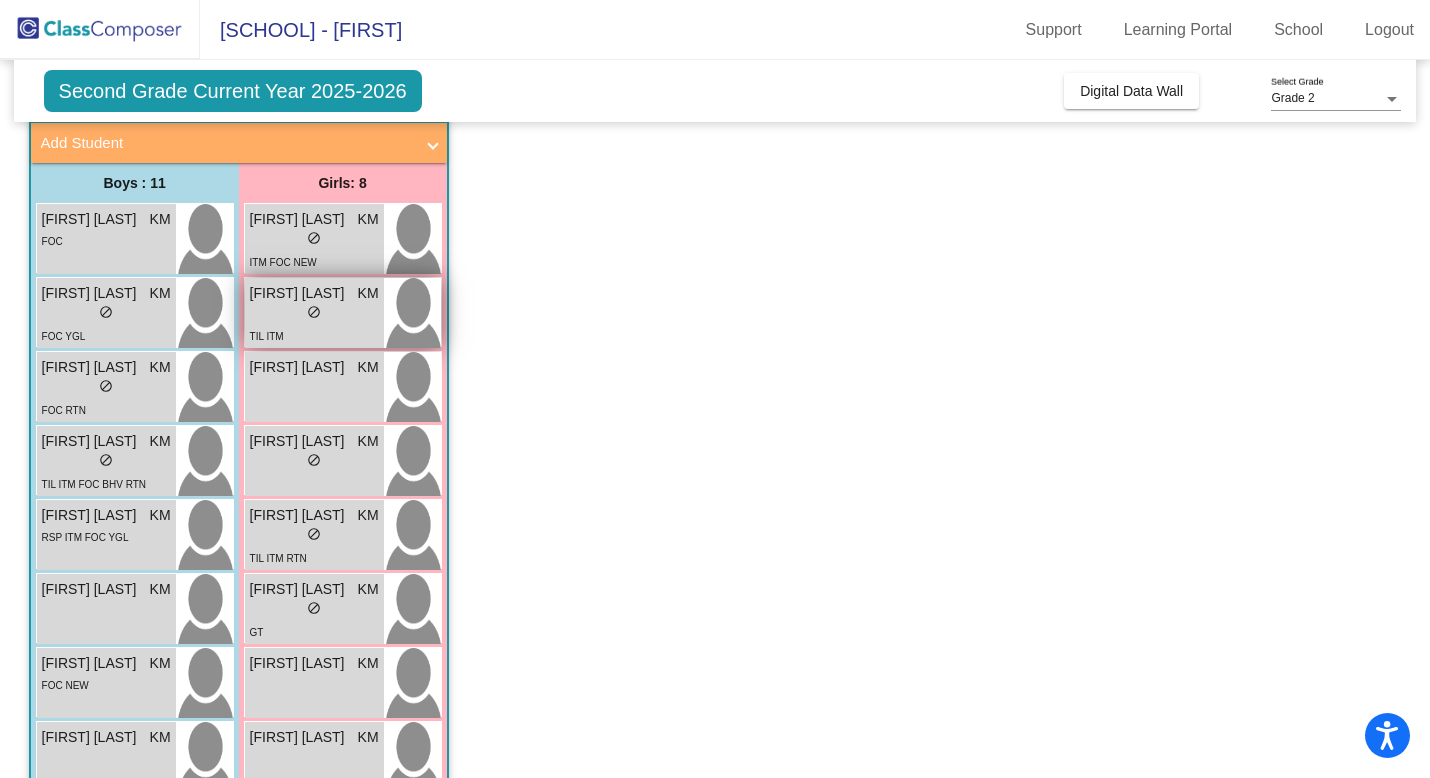 click on "lock do_not_disturb_alt" at bounding box center (314, 314) 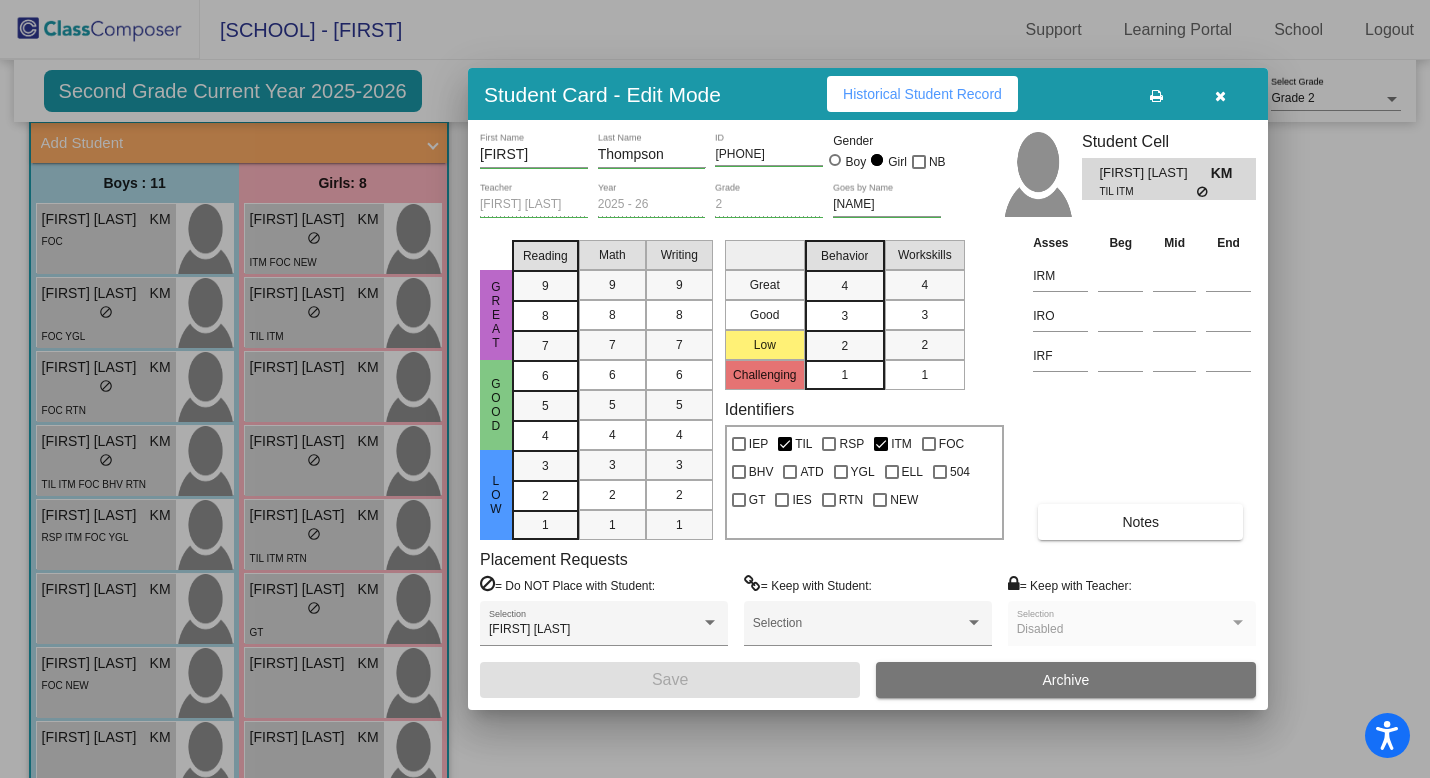 click on "Student Card - Edit Mode   Historical Student Record" at bounding box center (868, 94) 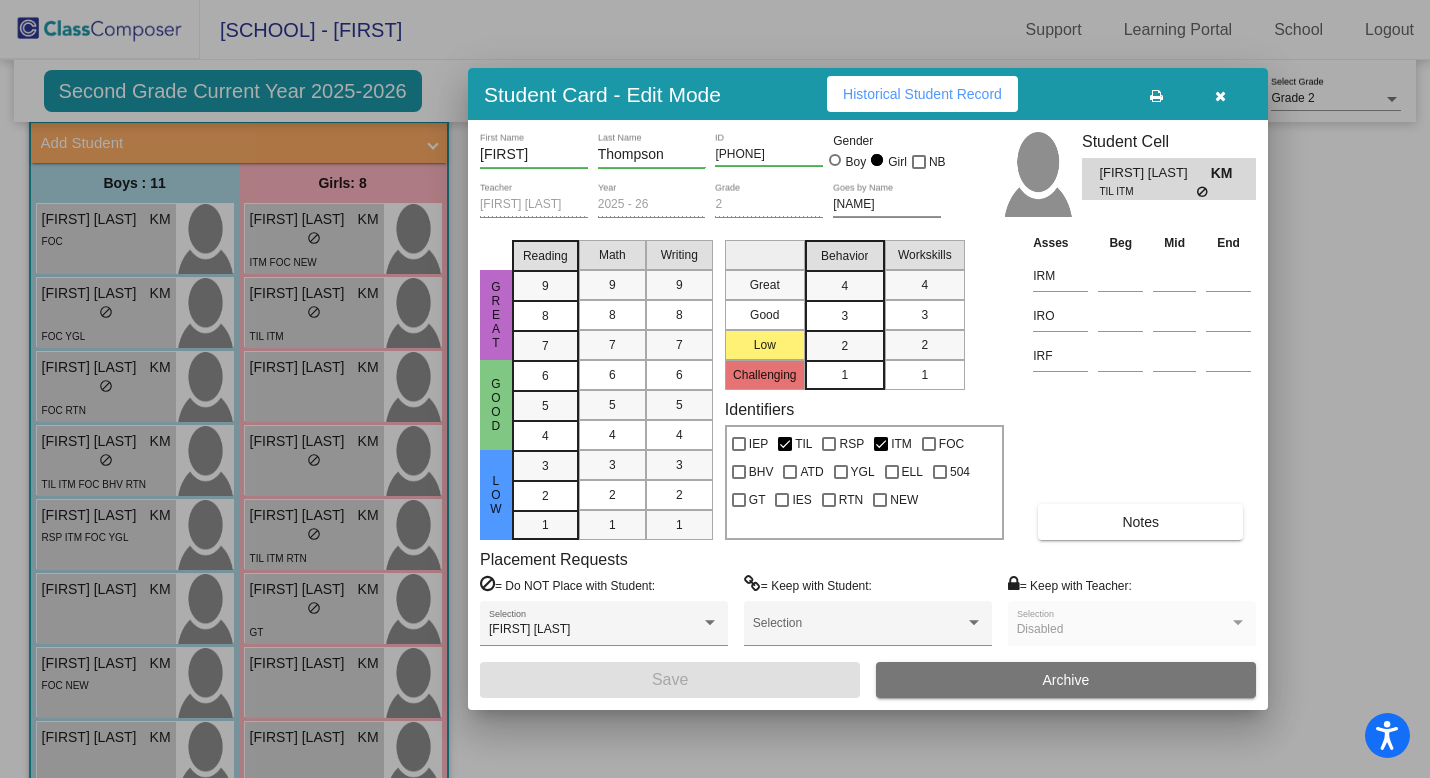 click on "Historical Student Record" at bounding box center (922, 94) 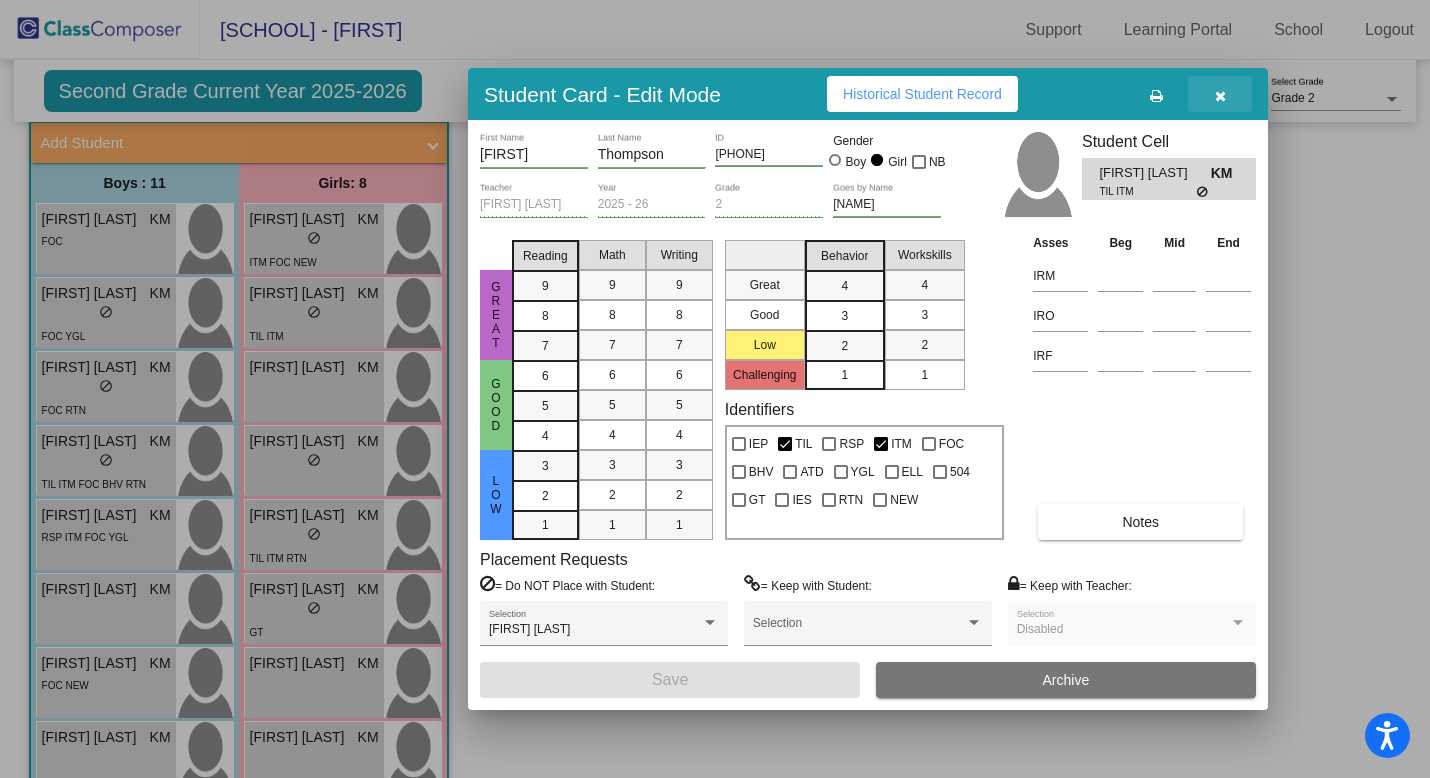 click at bounding box center [1220, 94] 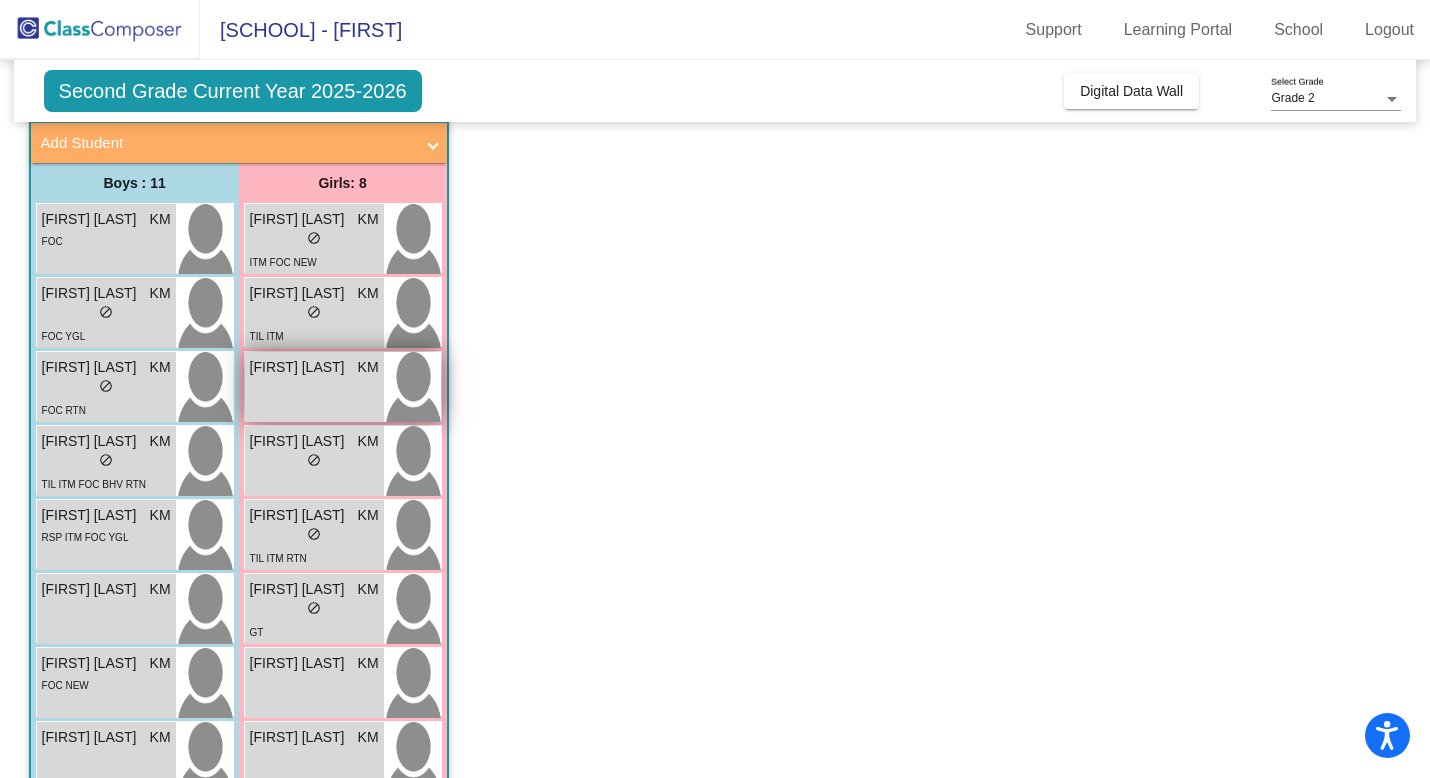 click on "[FIRST] [LAST] KM lock do_not_disturb_alt FOC" at bounding box center [314, 387] 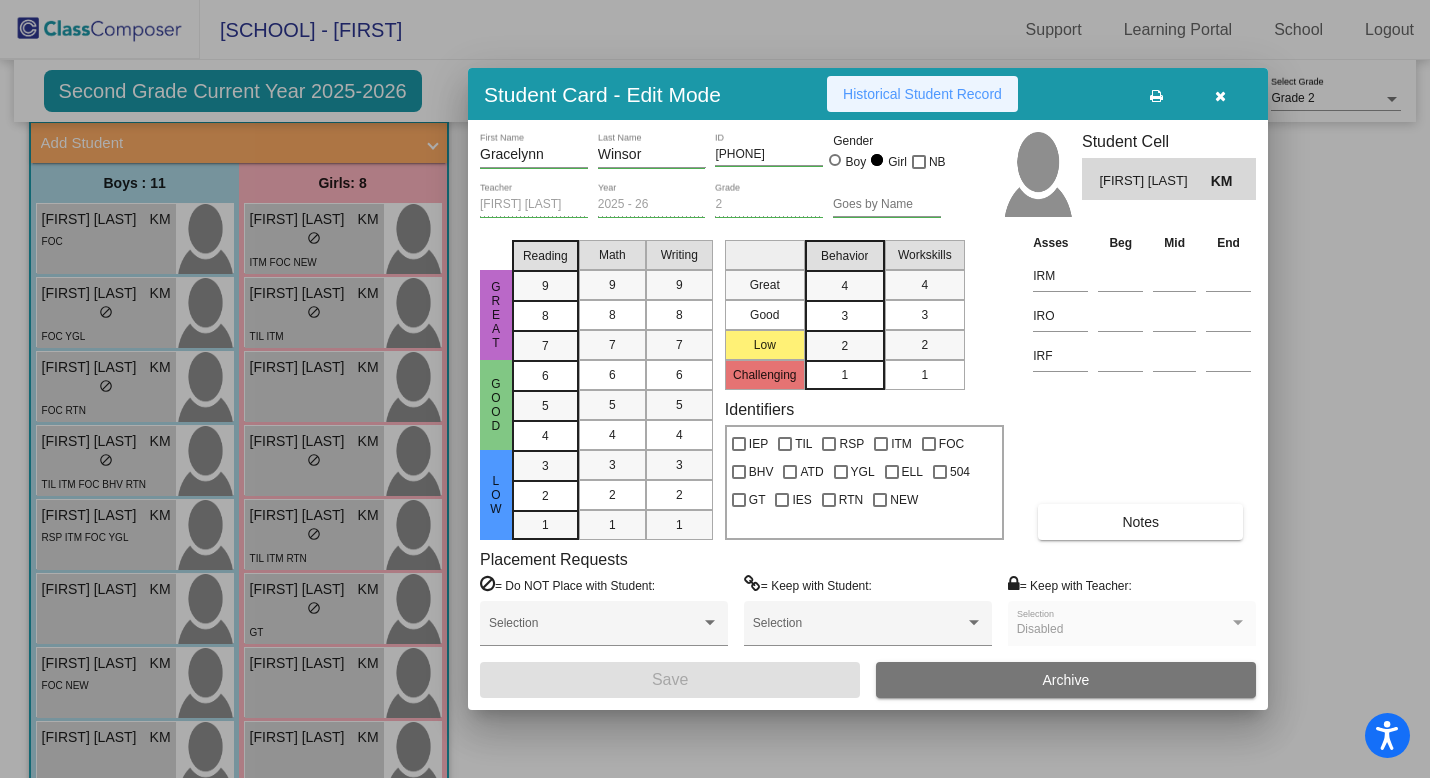 click on "Historical Student Record" at bounding box center [922, 94] 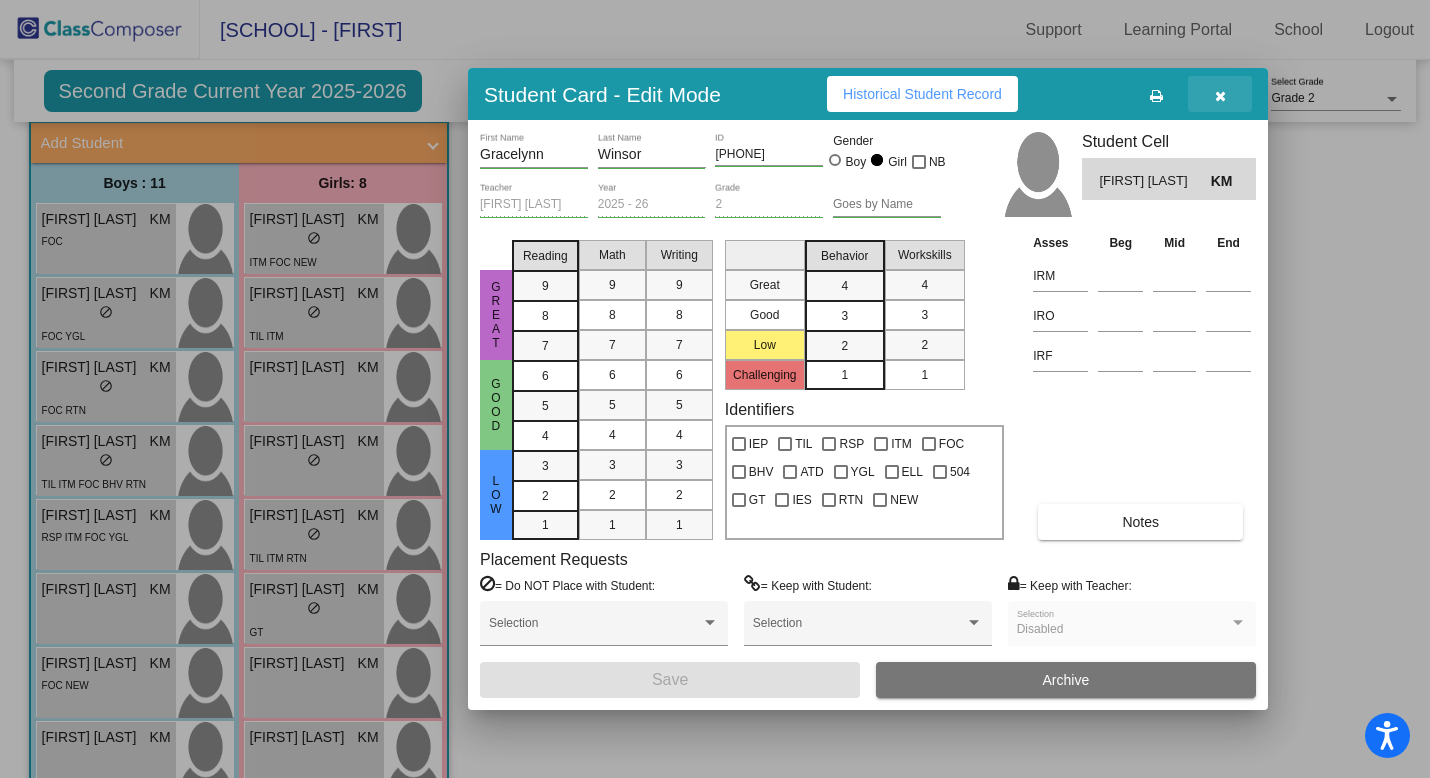 click at bounding box center (1220, 96) 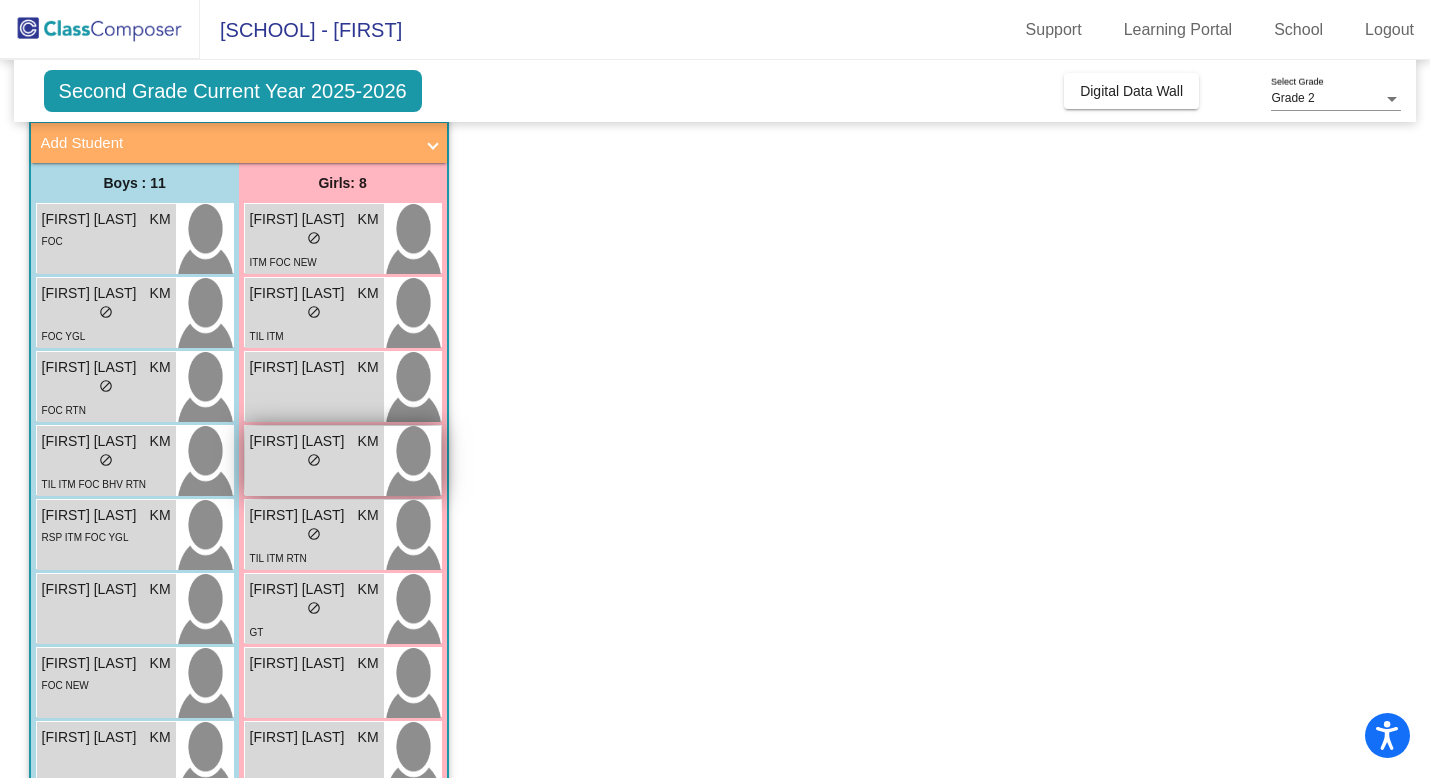 click on "lock do_not_disturb_alt" at bounding box center [314, 462] 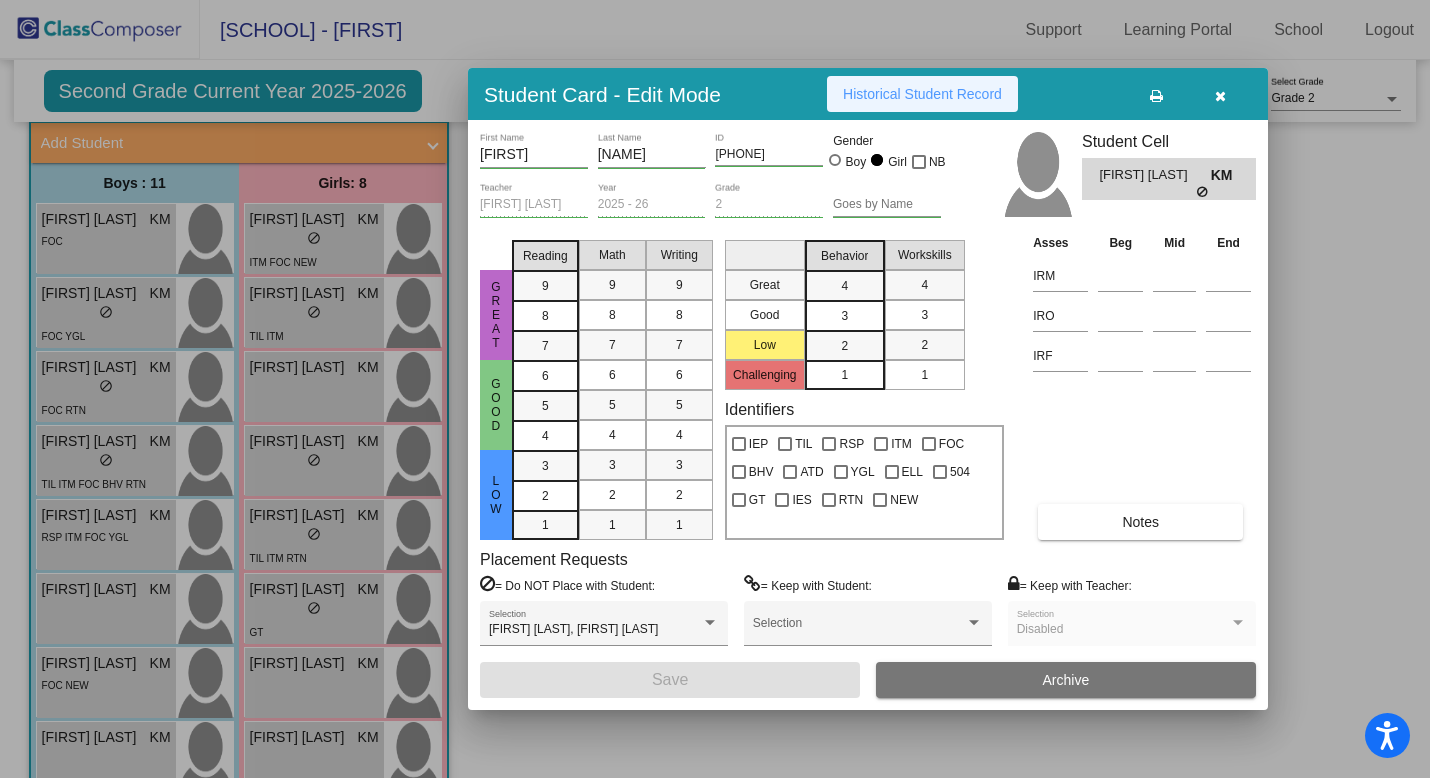 click on "Historical Student Record" at bounding box center (922, 94) 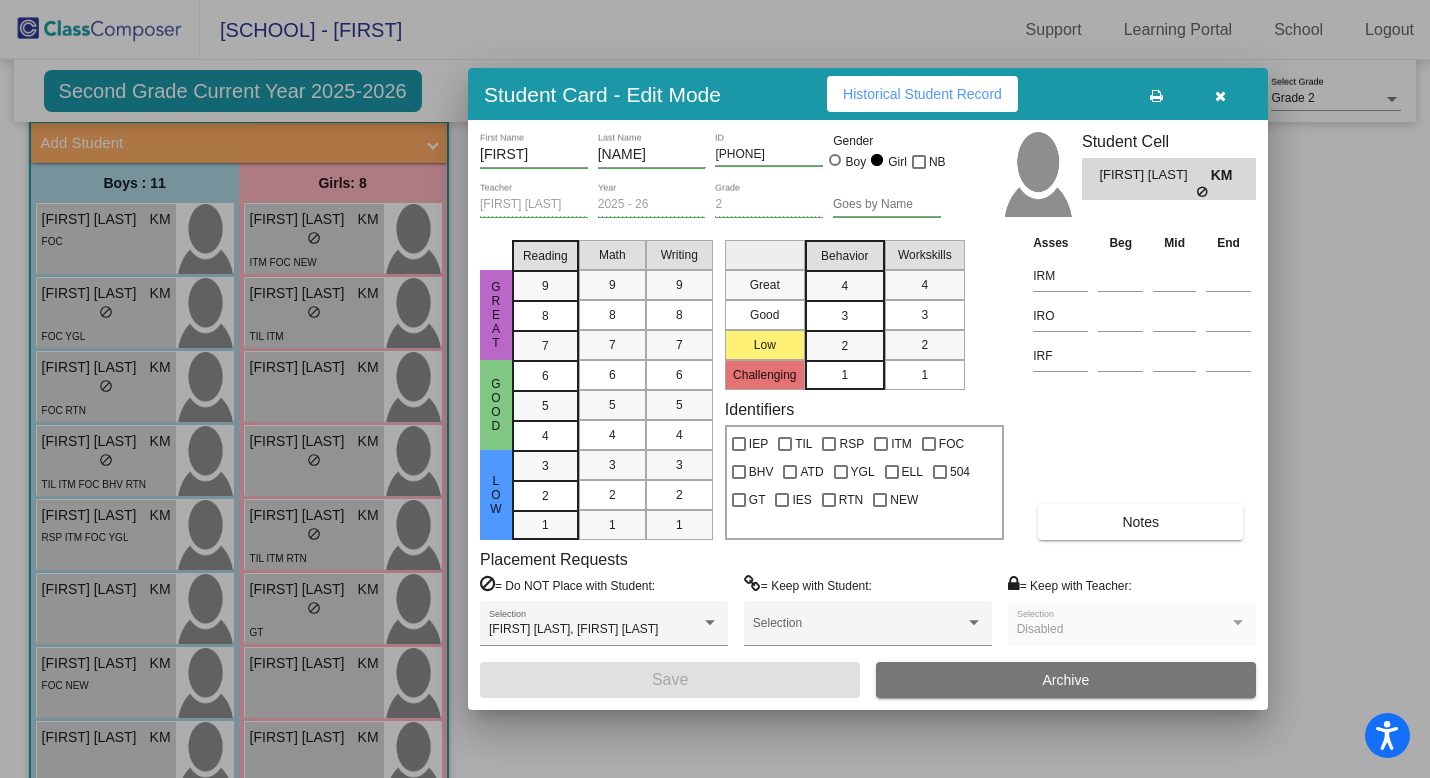 click at bounding box center (1220, 94) 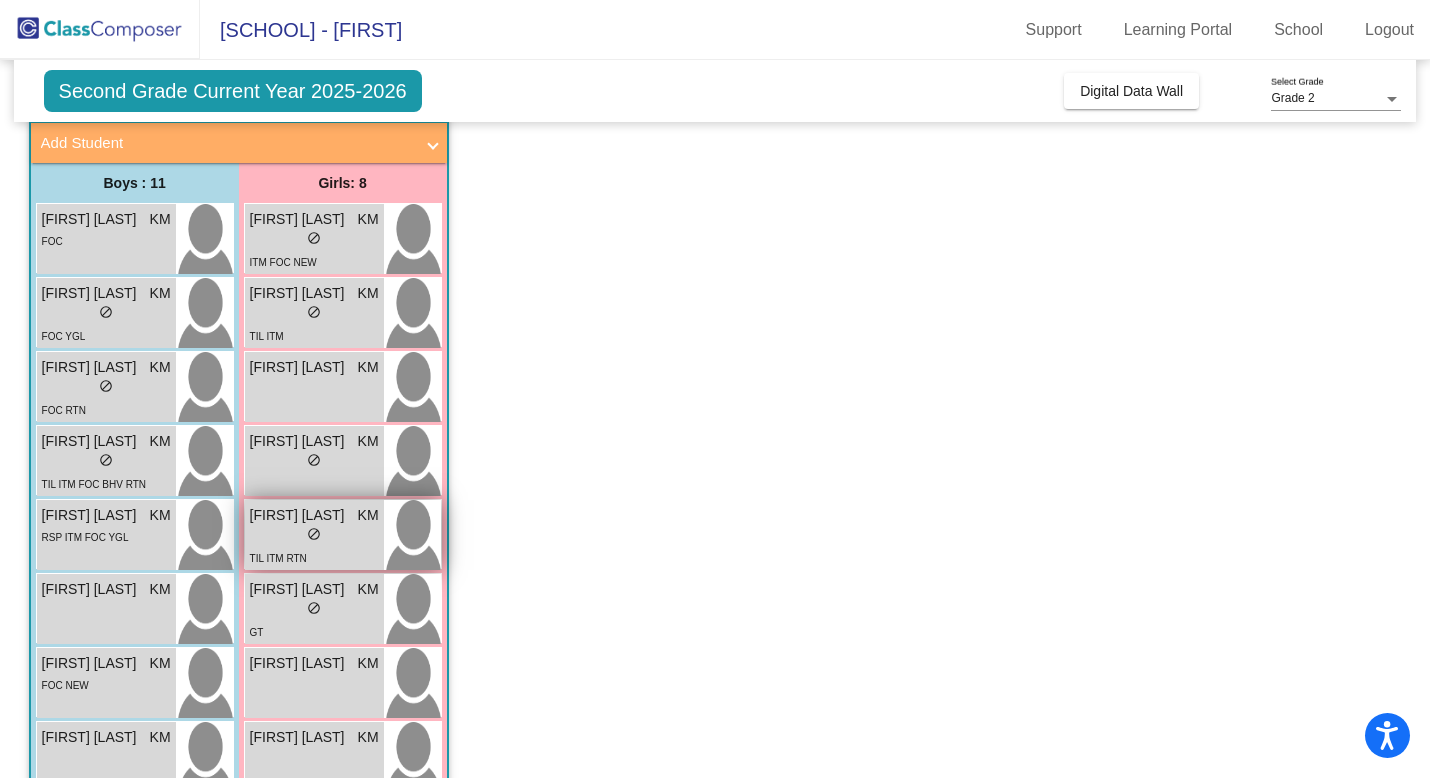click on "lock do_not_disturb_alt" at bounding box center [314, 536] 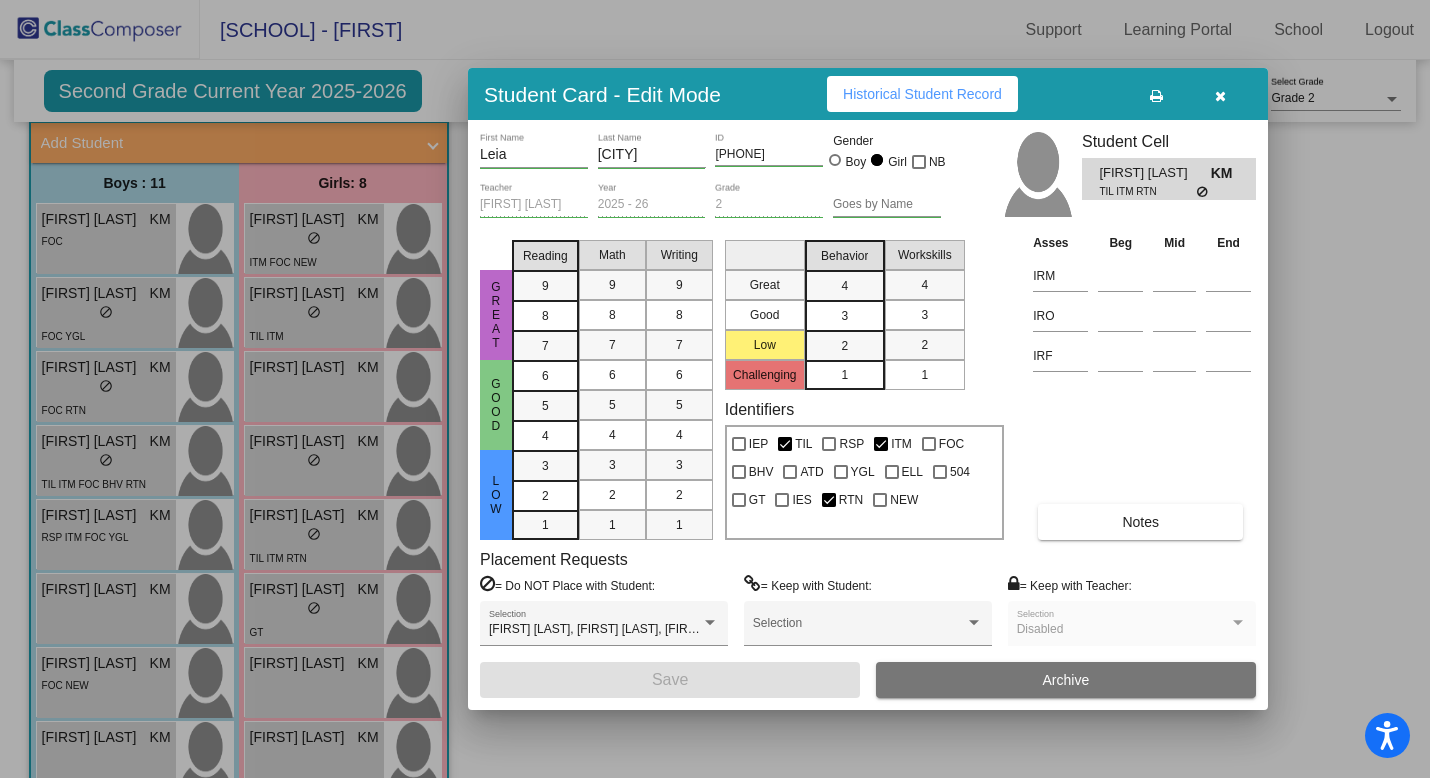 click on "Historical Student Record" at bounding box center [922, 94] 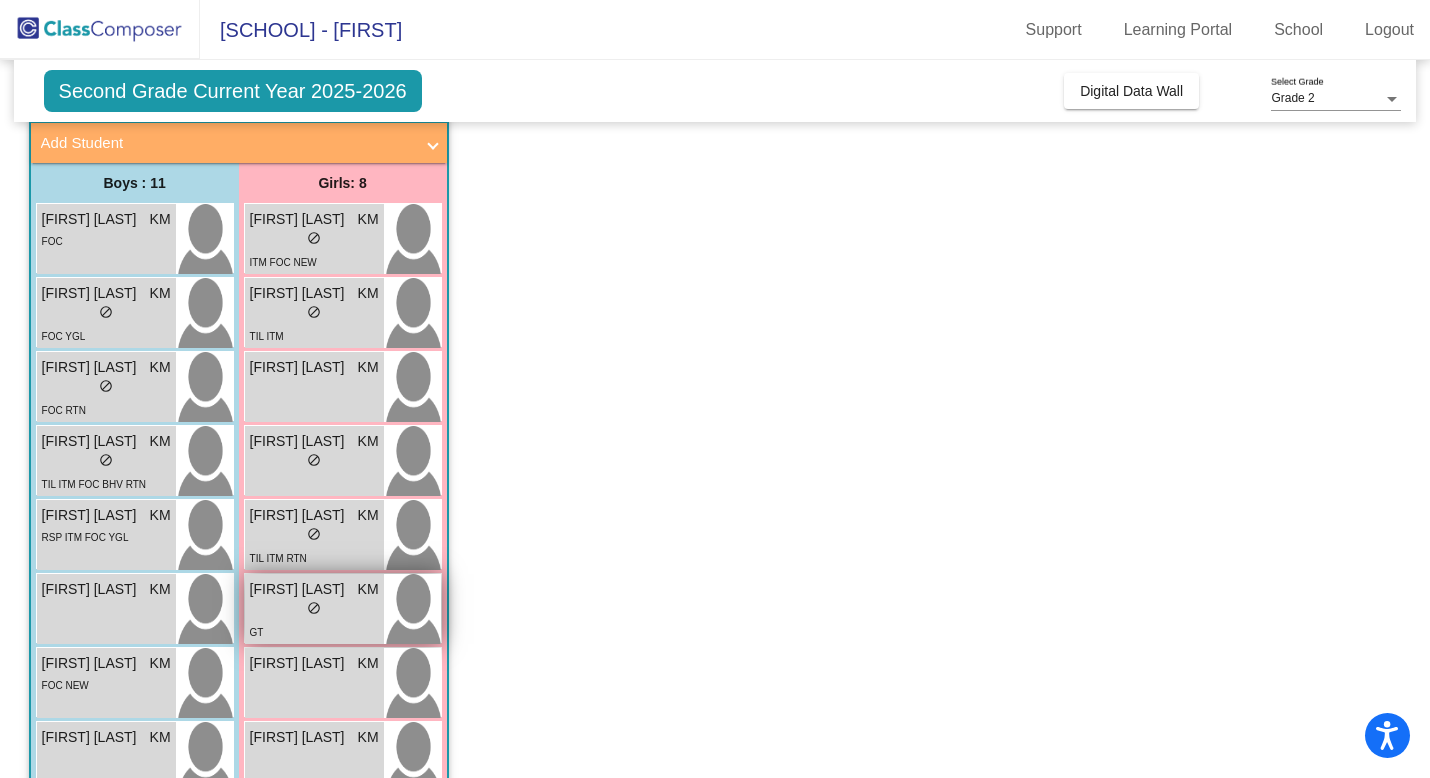 click on "GT" at bounding box center (314, 631) 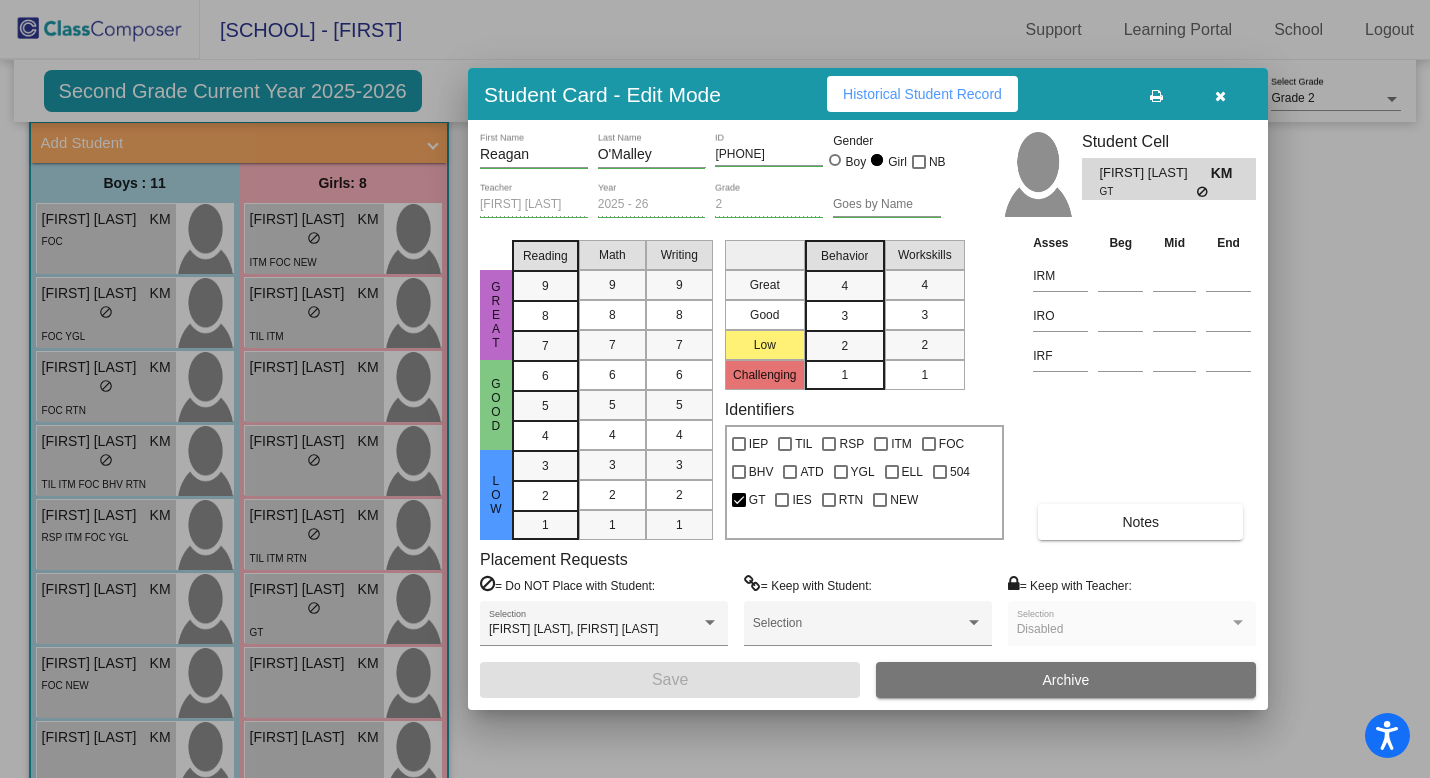 click on "Historical Student Record" at bounding box center (922, 94) 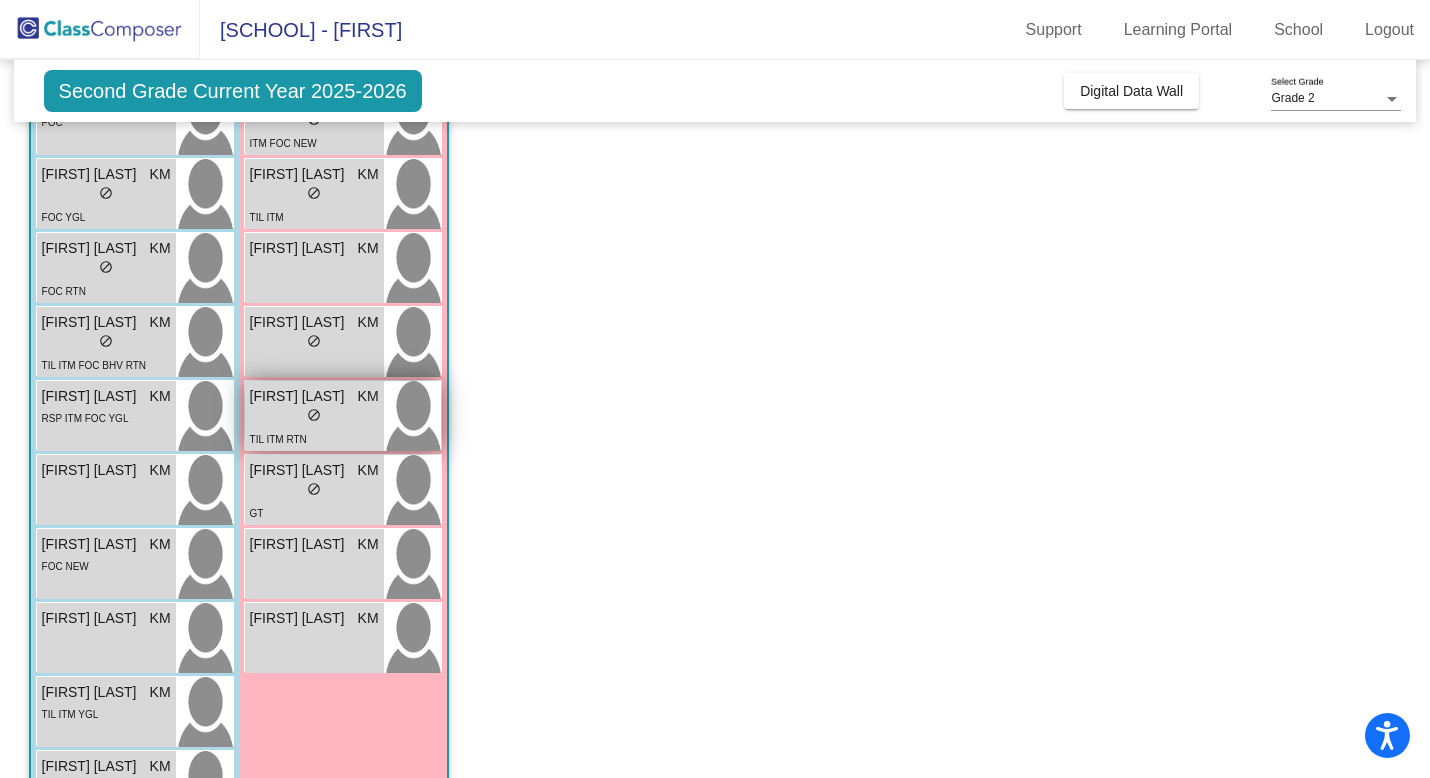 scroll, scrollTop: 248, scrollLeft: 0, axis: vertical 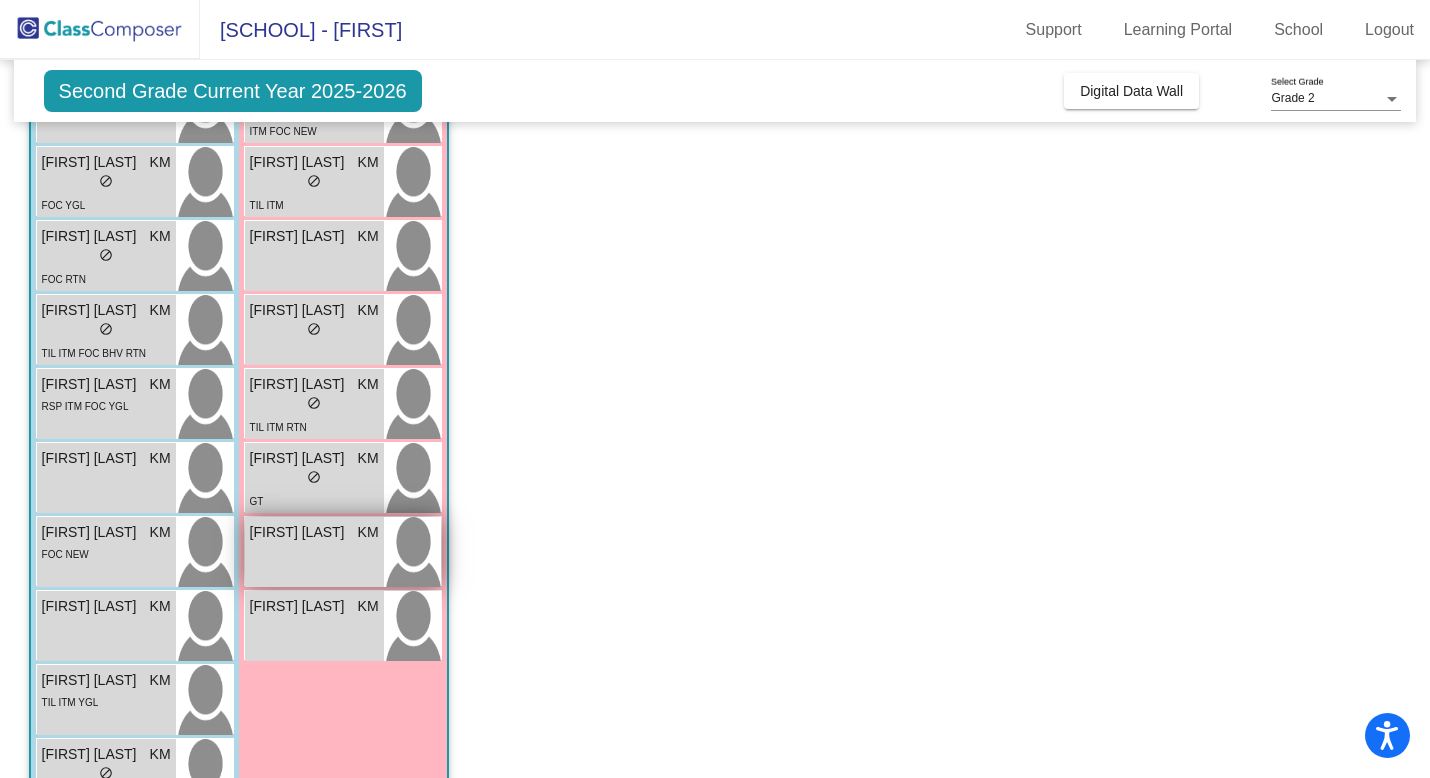click on "[FIRST] [LAST] KM lock do_not_disturb_alt" at bounding box center [314, 552] 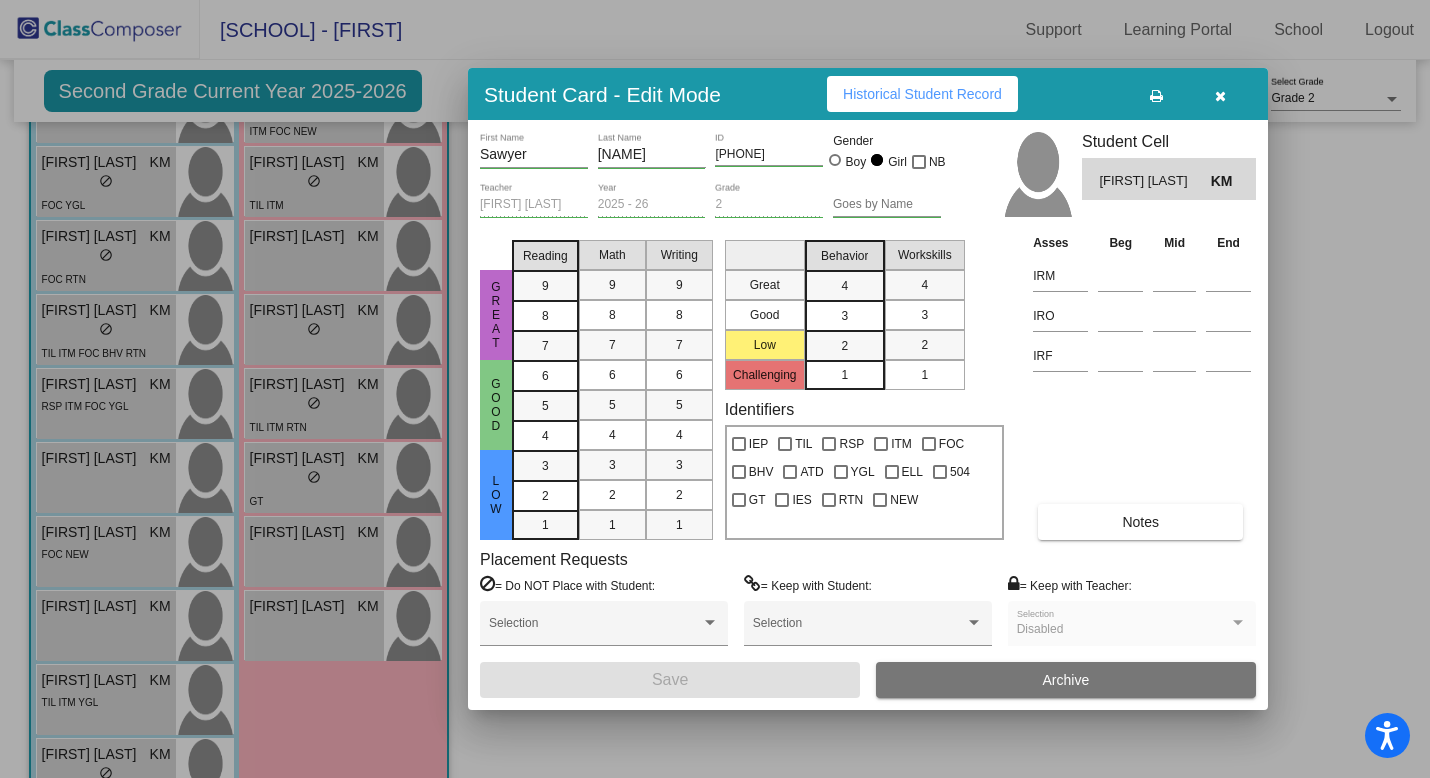 click on "Historical Student Record" at bounding box center [922, 94] 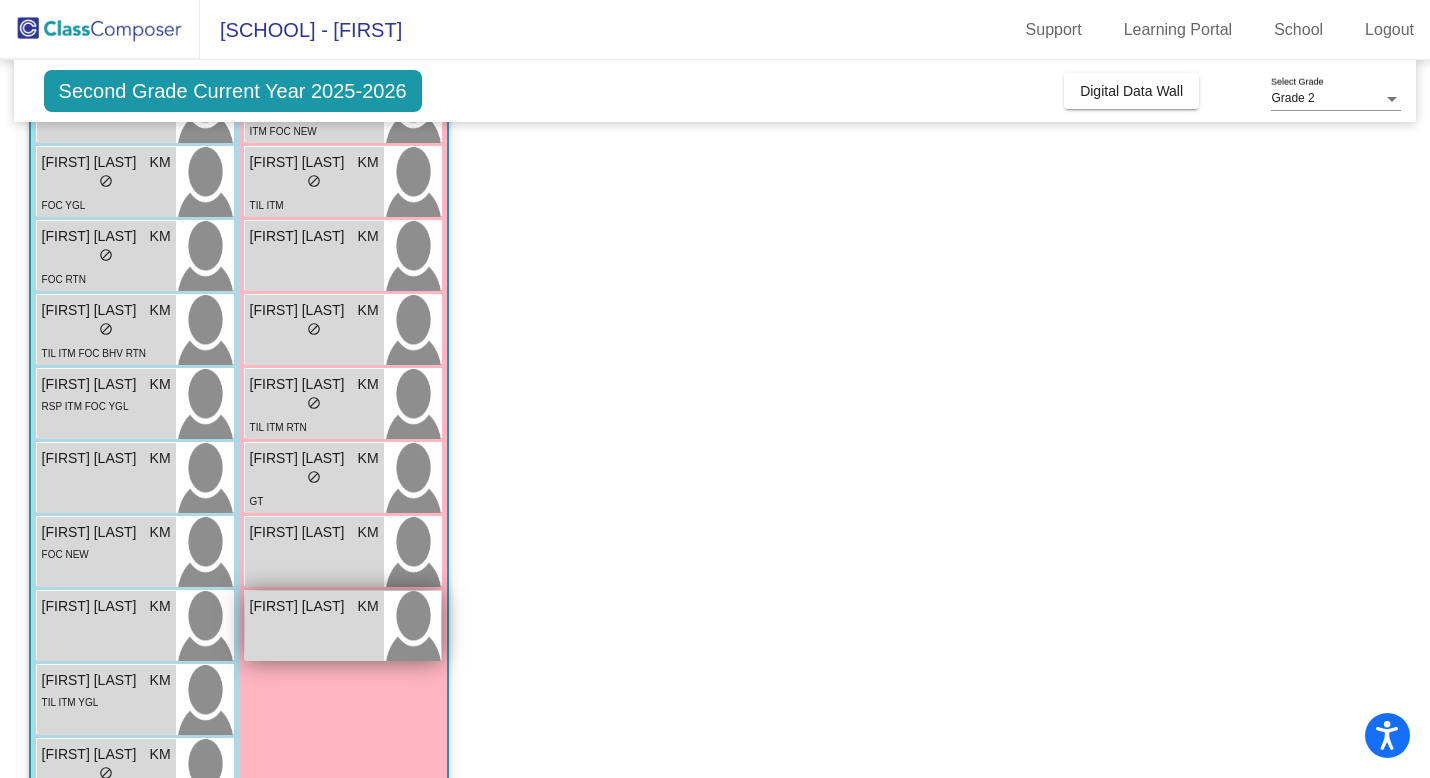 click on "[FIRST] [LAST] KM lock do_not_disturb_alt" at bounding box center (314, 626) 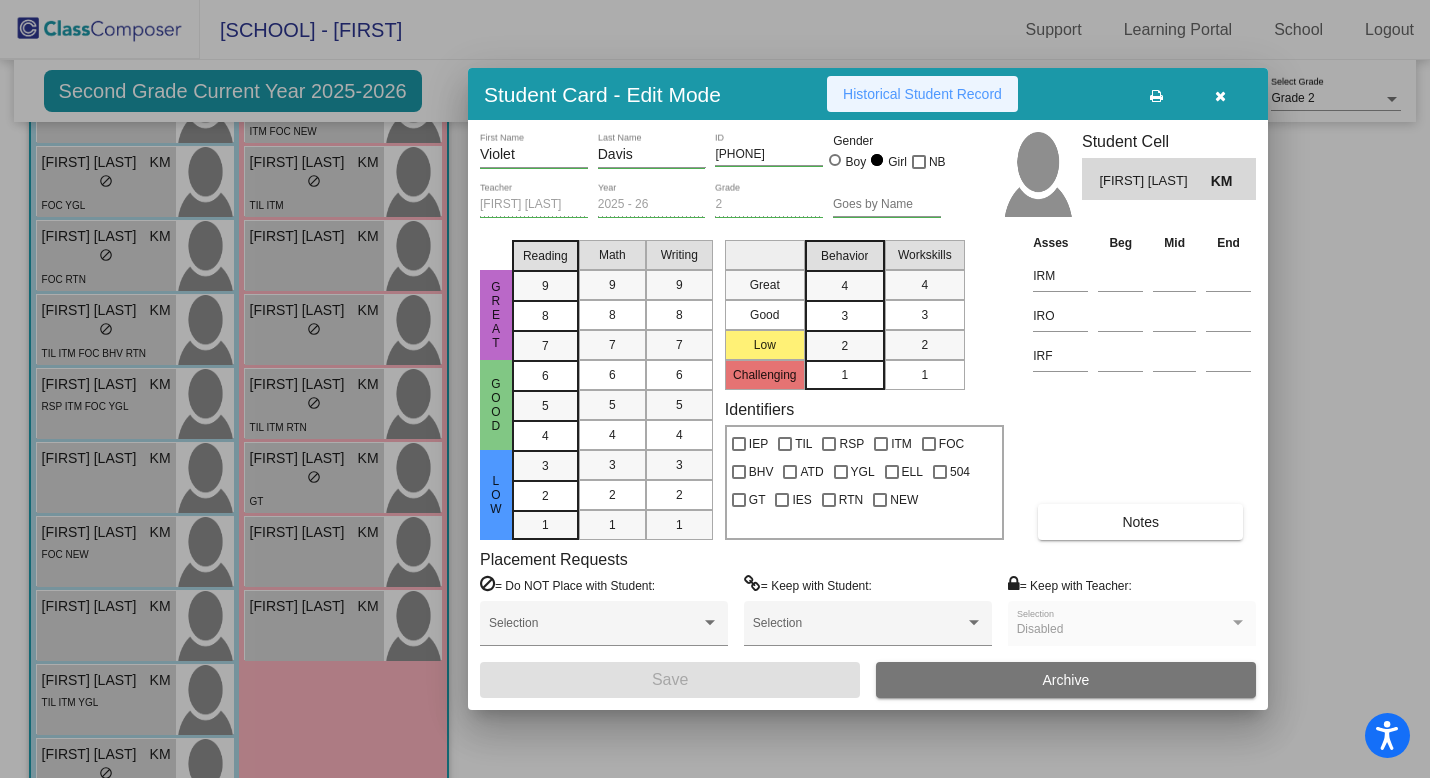 click on "Historical Student Record" at bounding box center (922, 94) 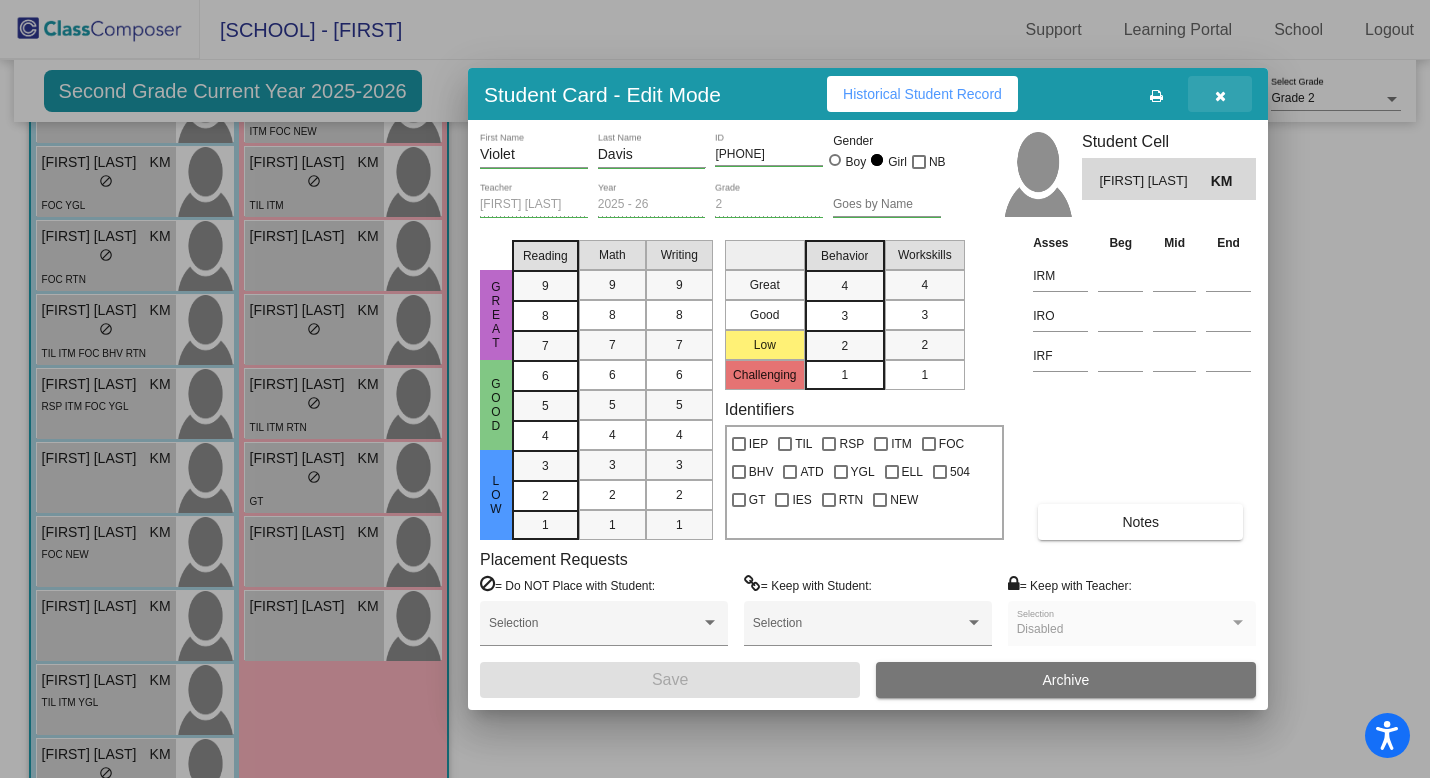 click at bounding box center [1220, 96] 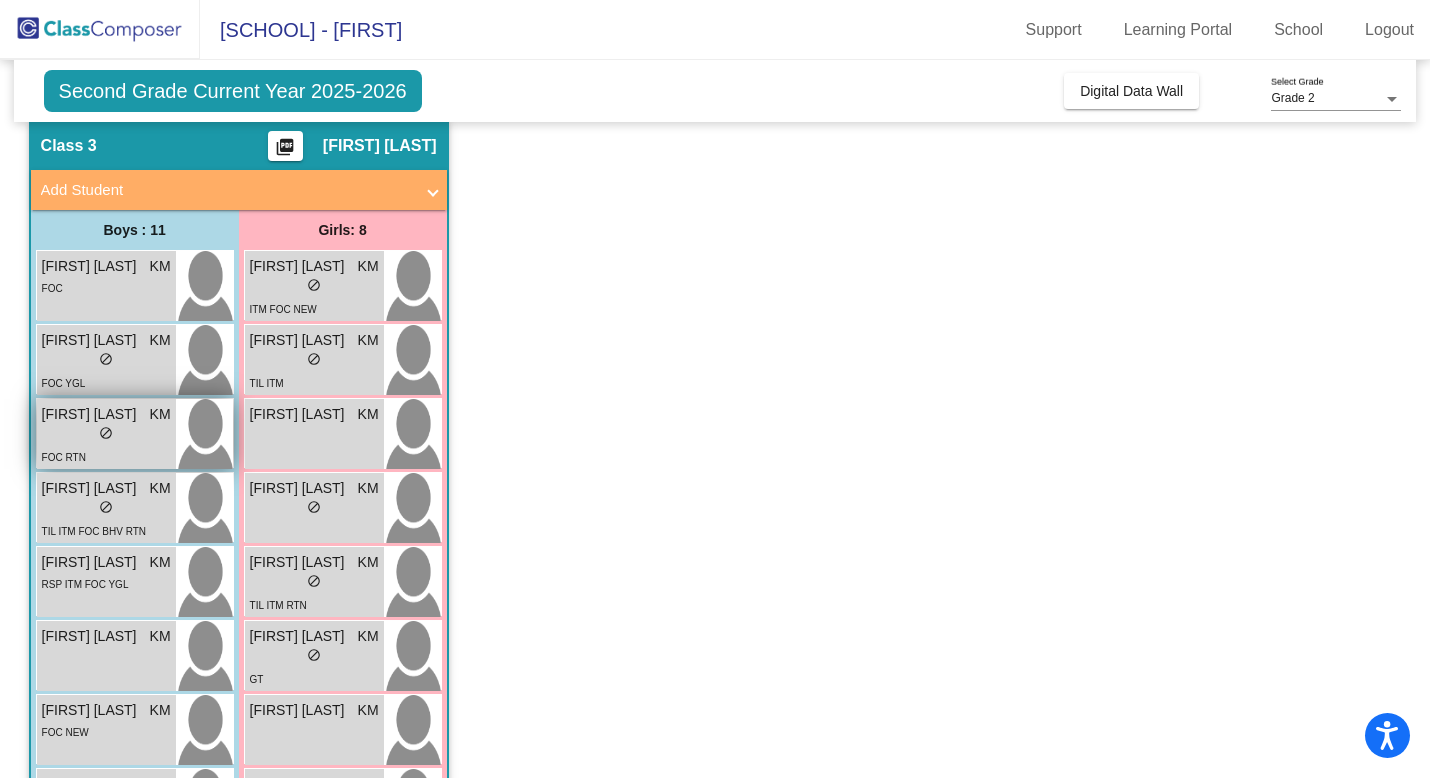 scroll, scrollTop: 0, scrollLeft: 0, axis: both 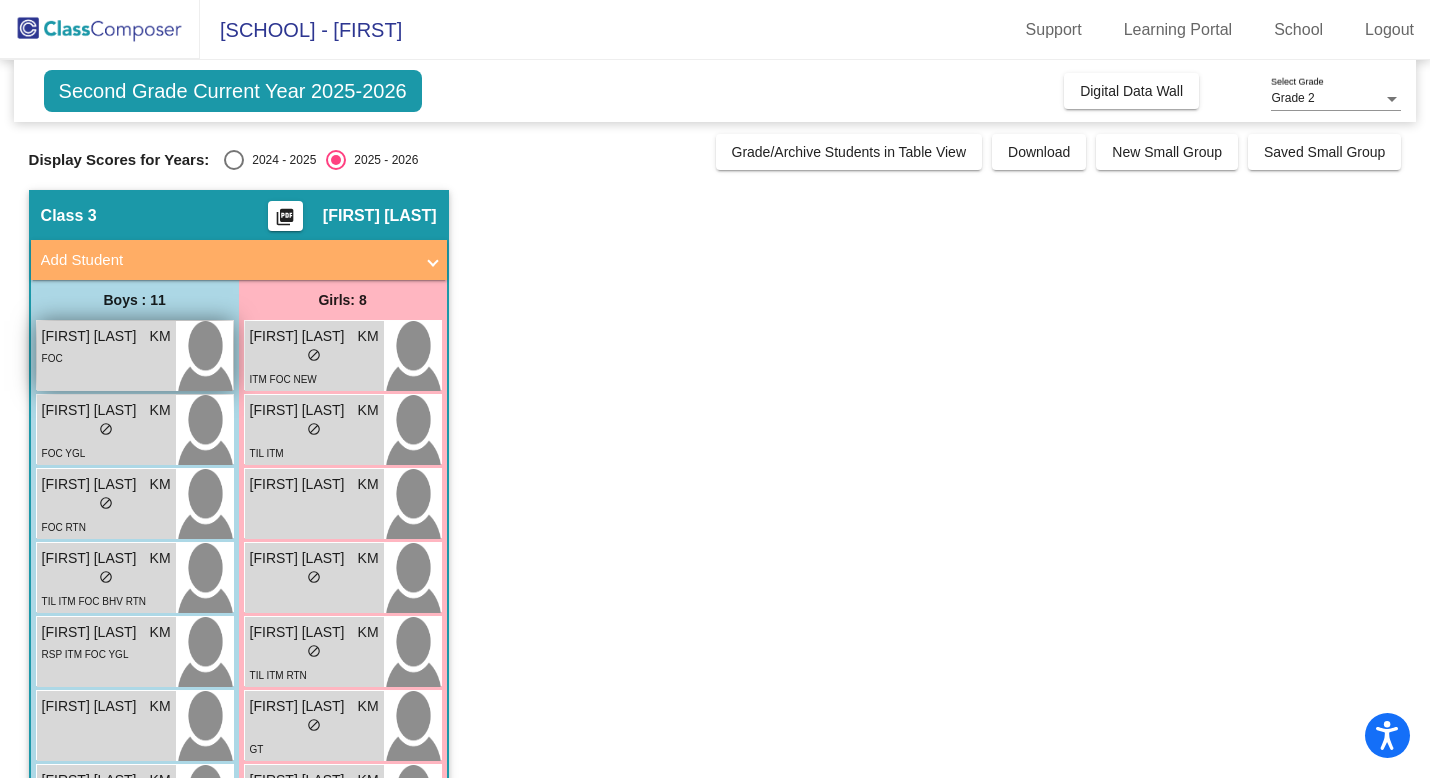 click on "FOC" at bounding box center [106, 357] 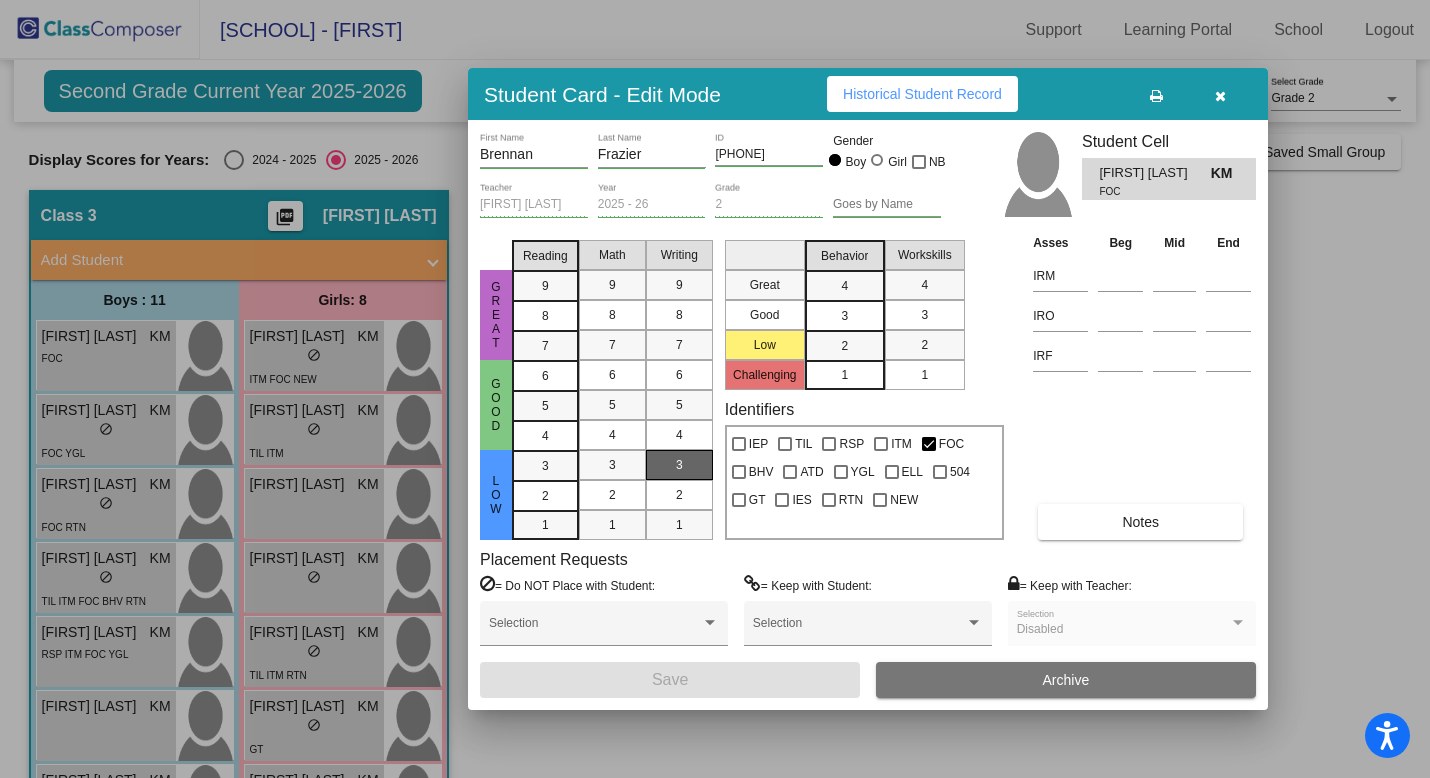 scroll, scrollTop: 0, scrollLeft: 0, axis: both 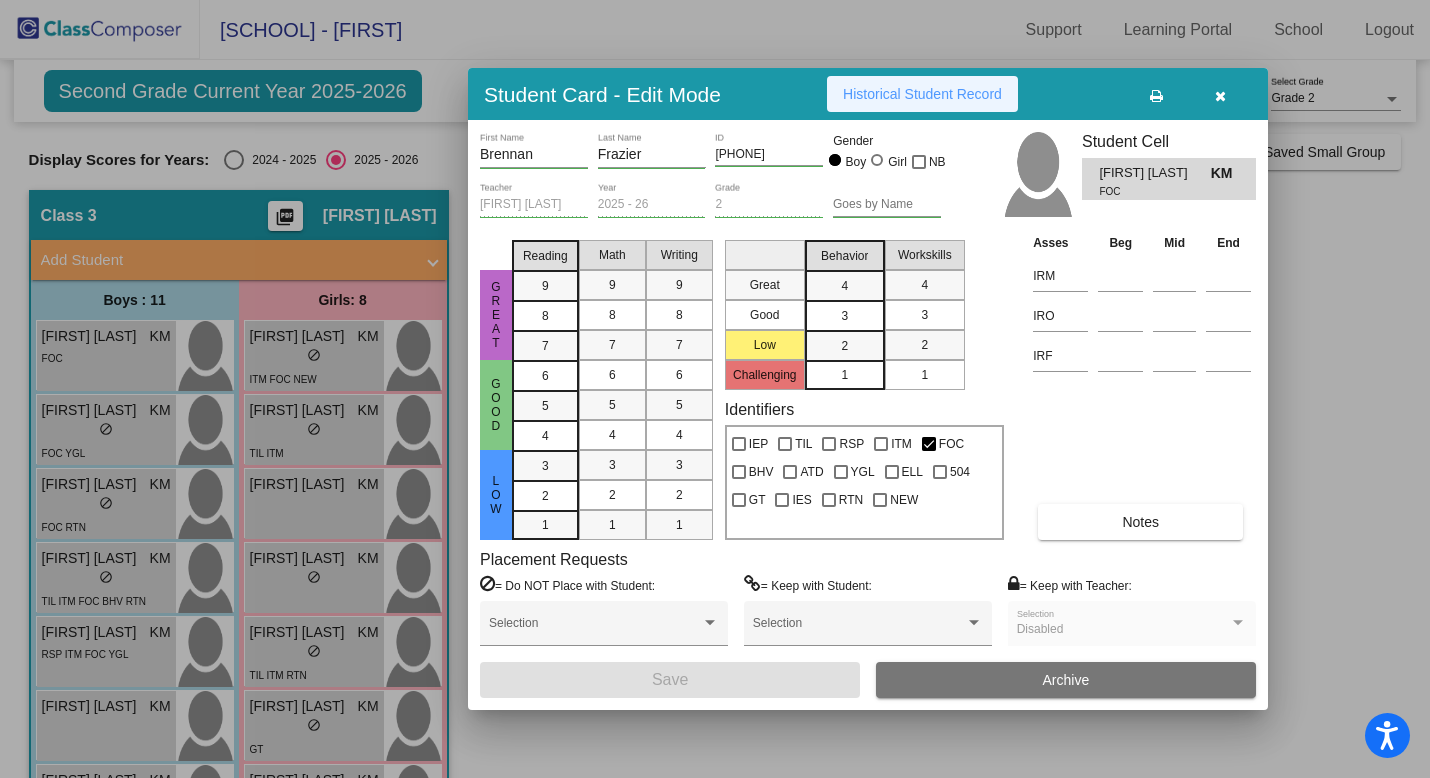 click on "Historical Student Record" at bounding box center (922, 94) 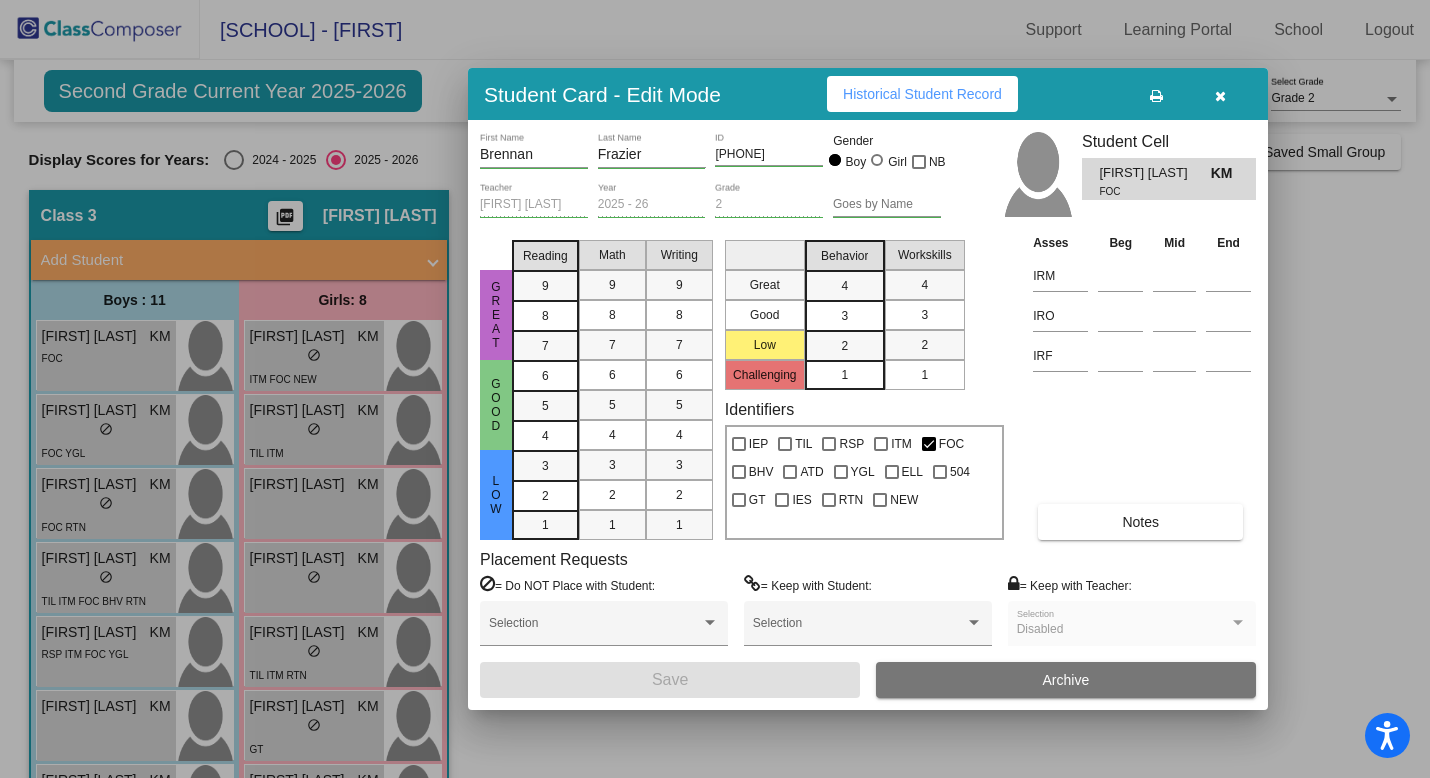 click at bounding box center (1220, 96) 